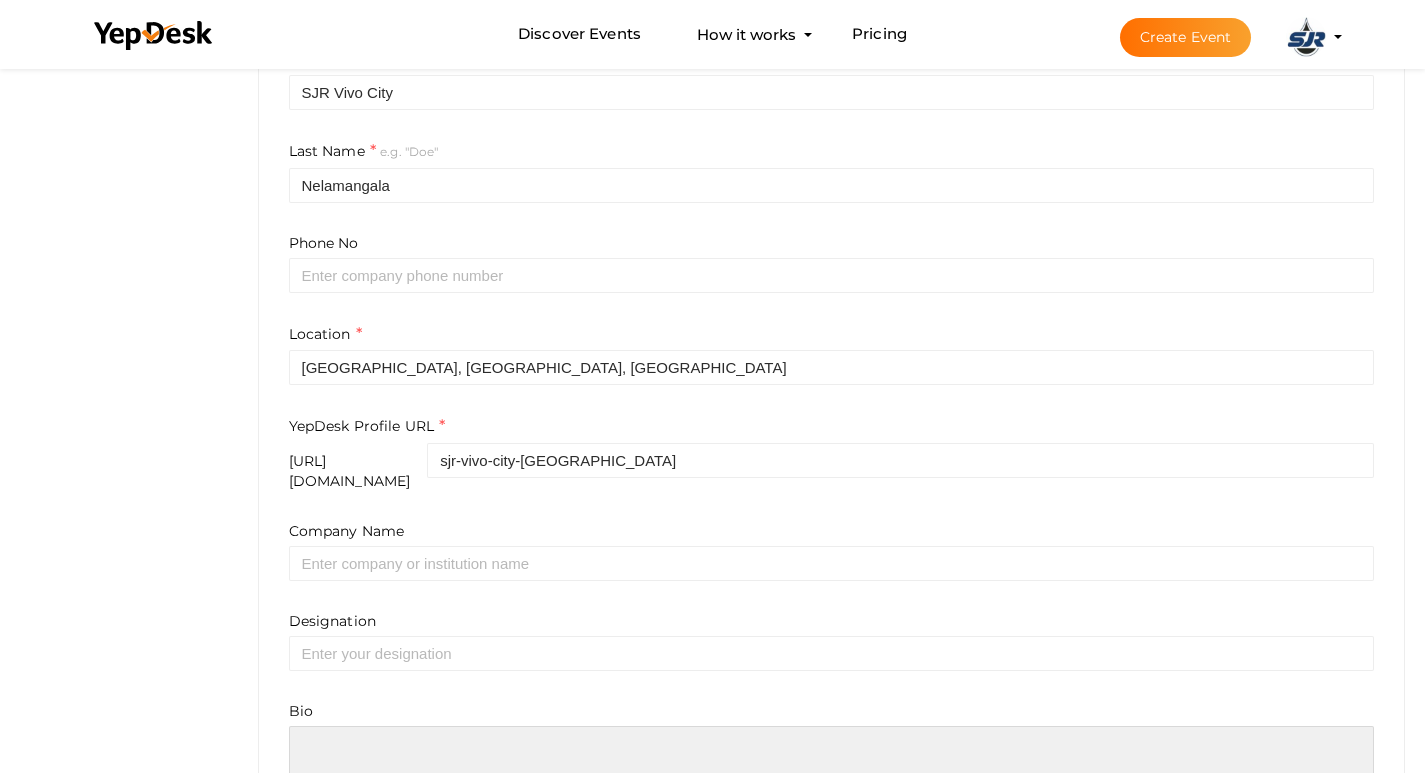 scroll, scrollTop: 500, scrollLeft: 0, axis: vertical 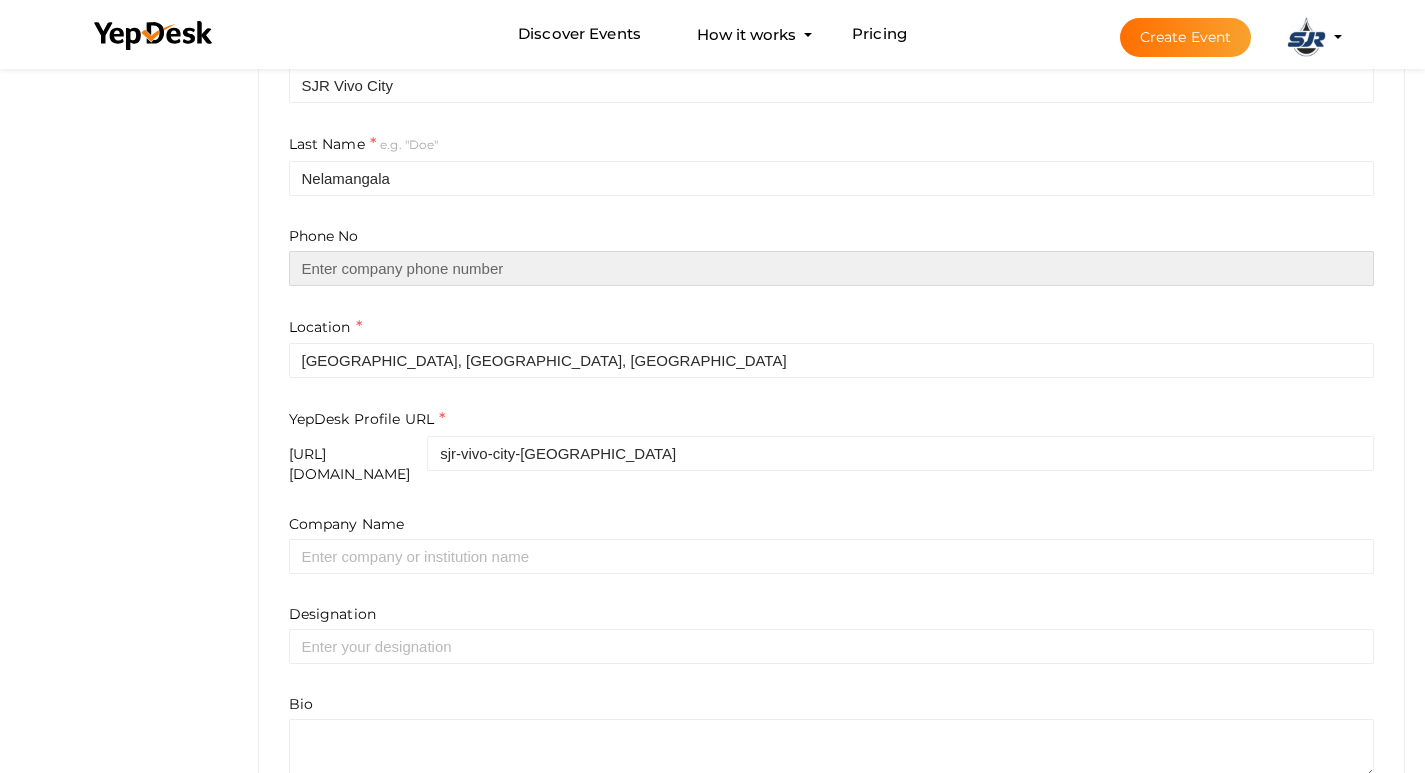 click at bounding box center [832, 268] 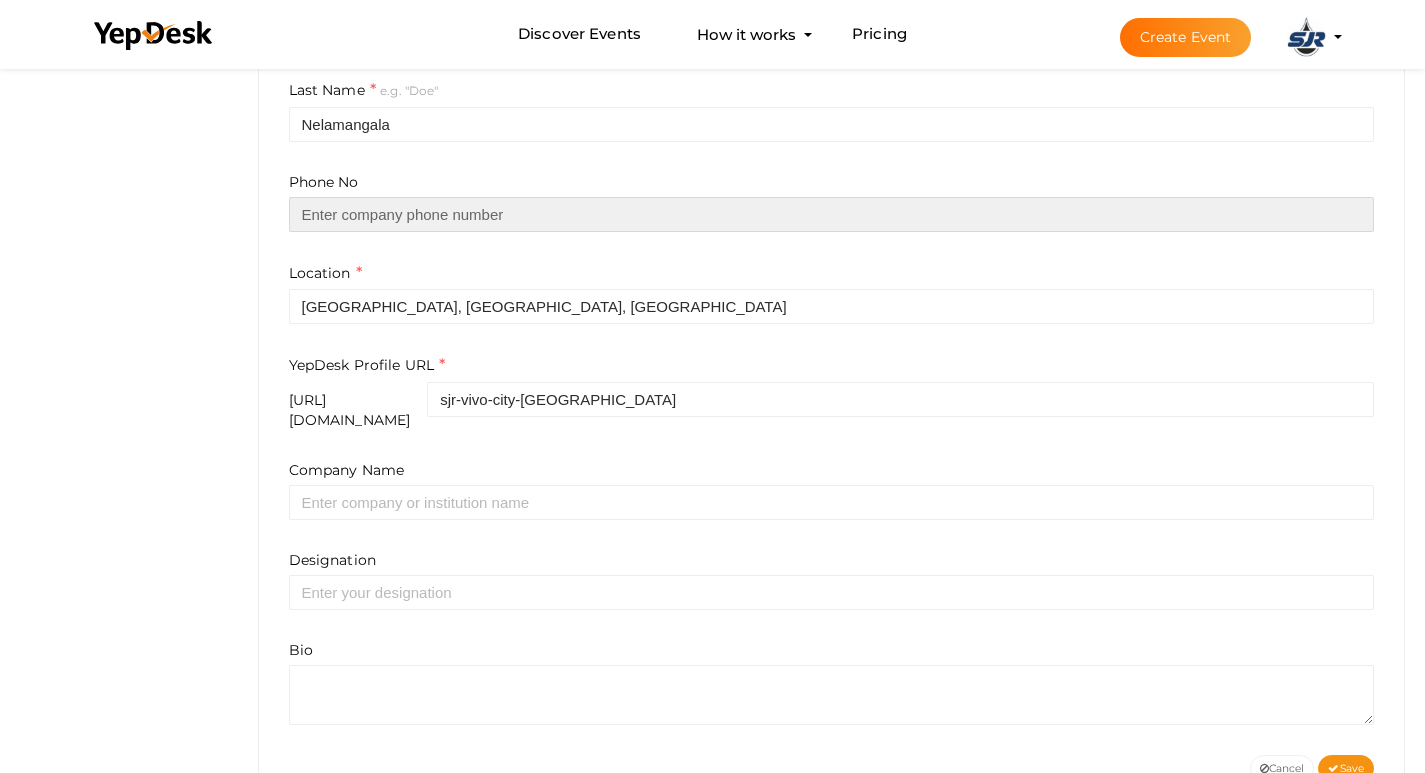 scroll, scrollTop: 606, scrollLeft: 0, axis: vertical 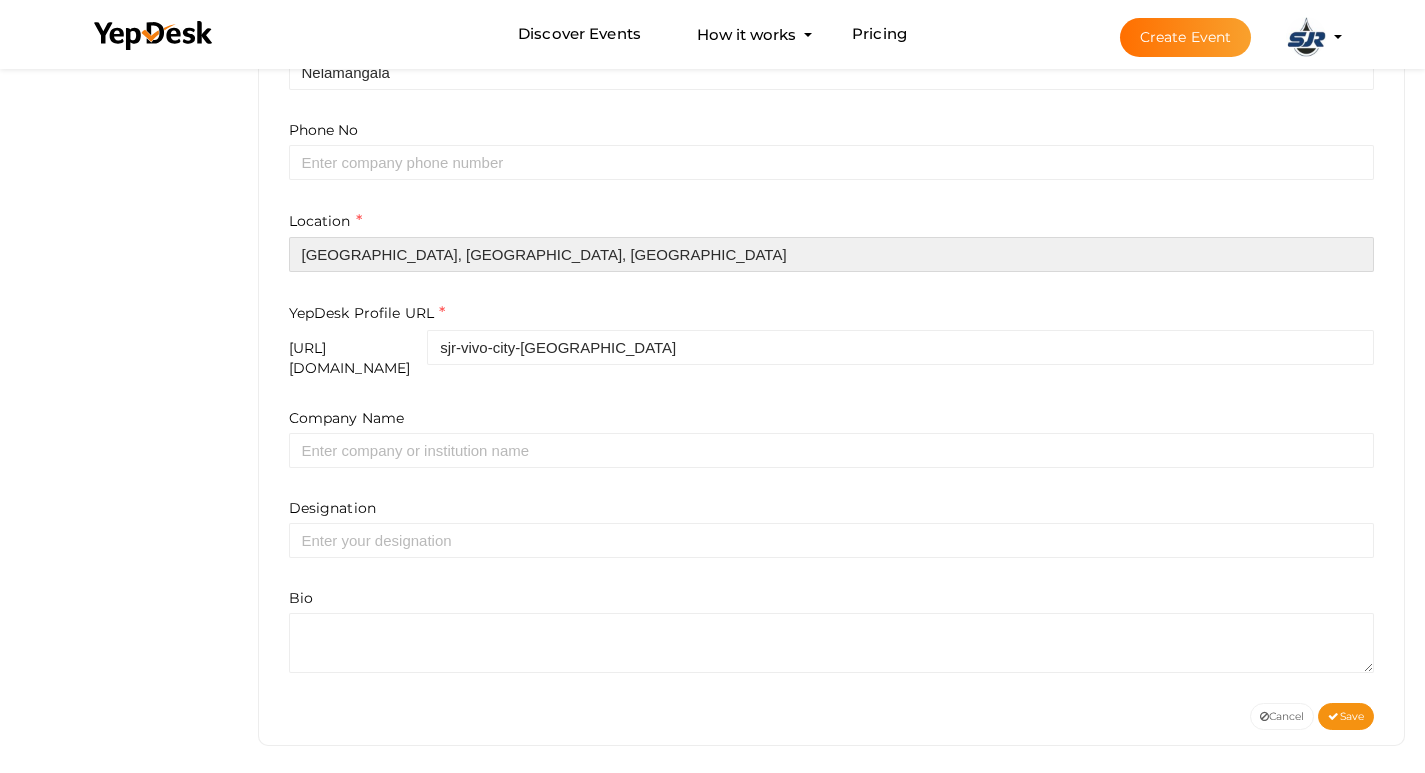 click on "[GEOGRAPHIC_DATA], [GEOGRAPHIC_DATA], [GEOGRAPHIC_DATA]" at bounding box center [832, 254] 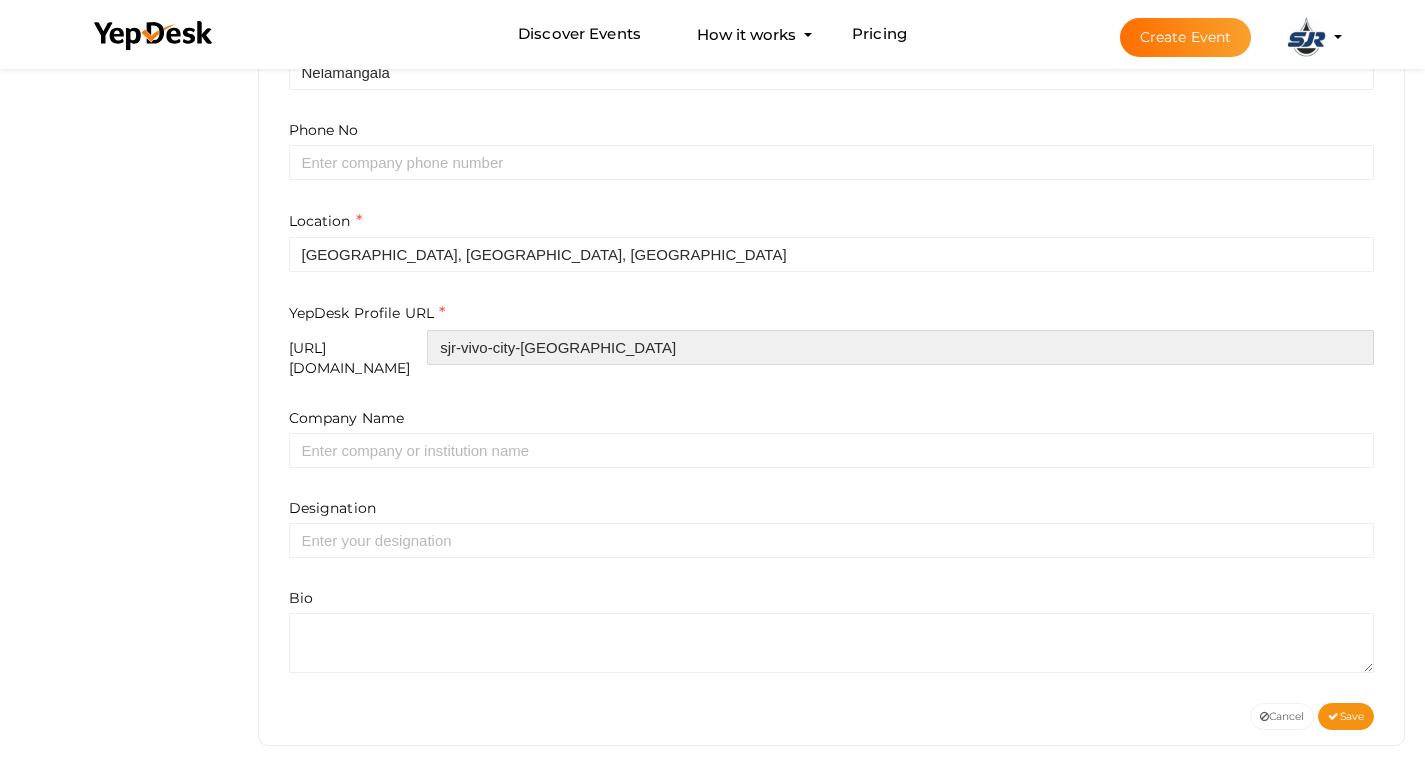 type on "IndianOil emission test, Nelamangala, Bommanahalli, Karnataka, India" 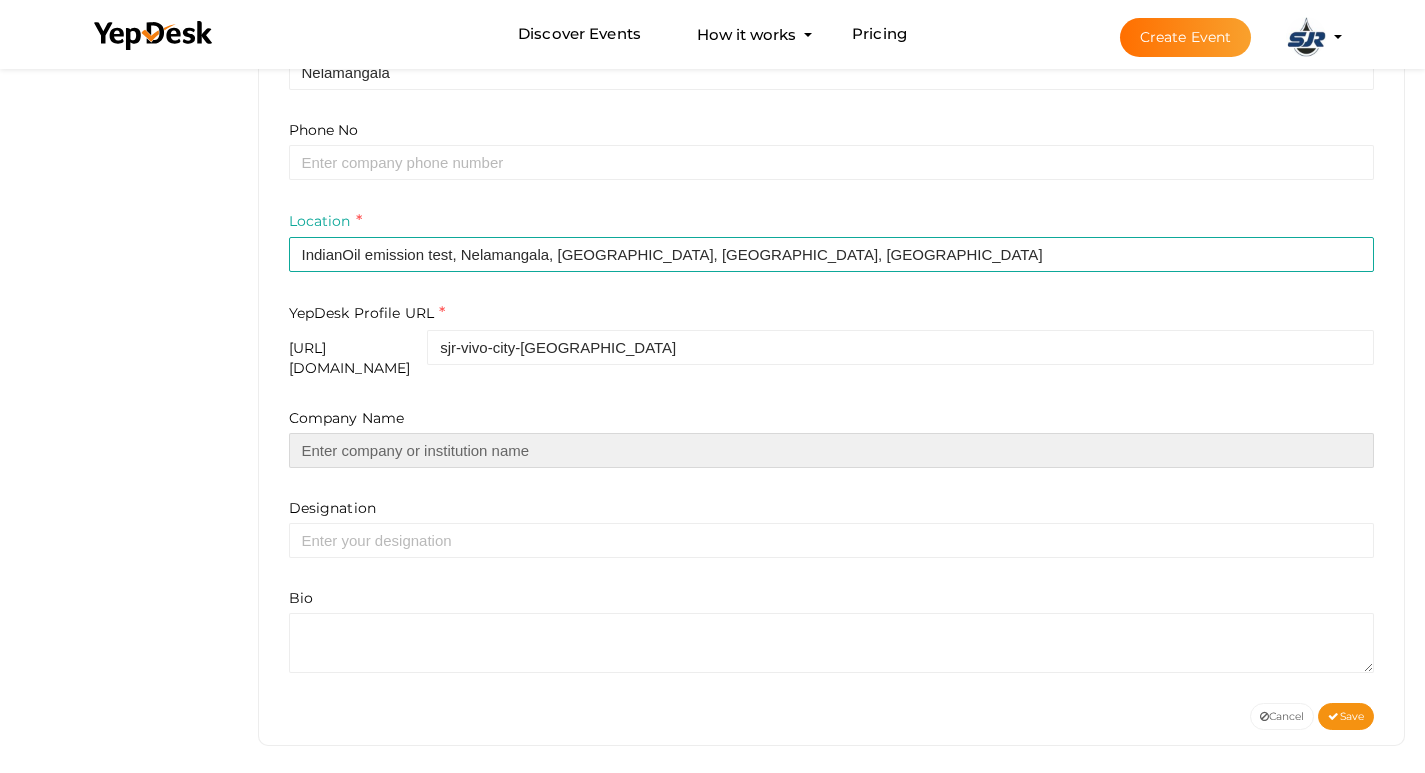 click at bounding box center (832, 450) 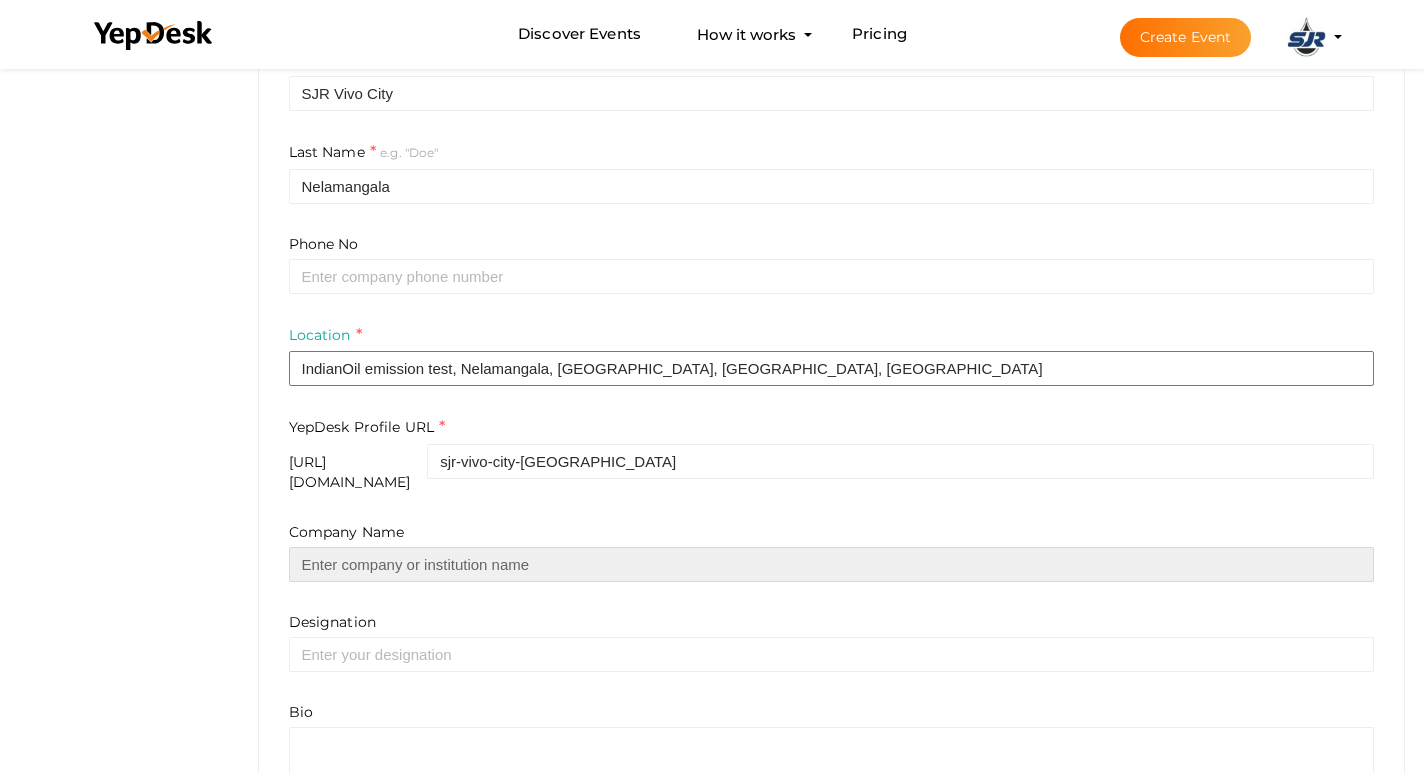 scroll, scrollTop: 606, scrollLeft: 0, axis: vertical 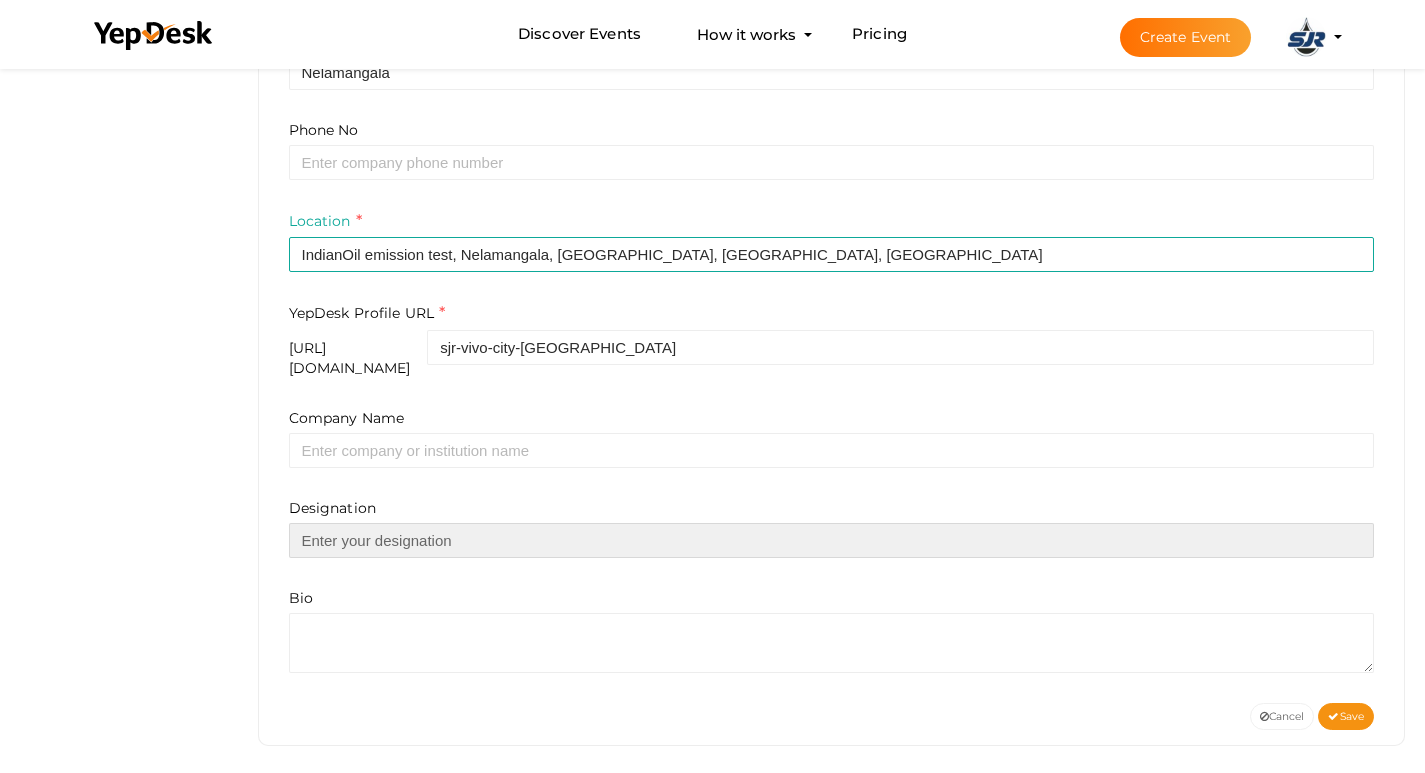 click at bounding box center (832, 540) 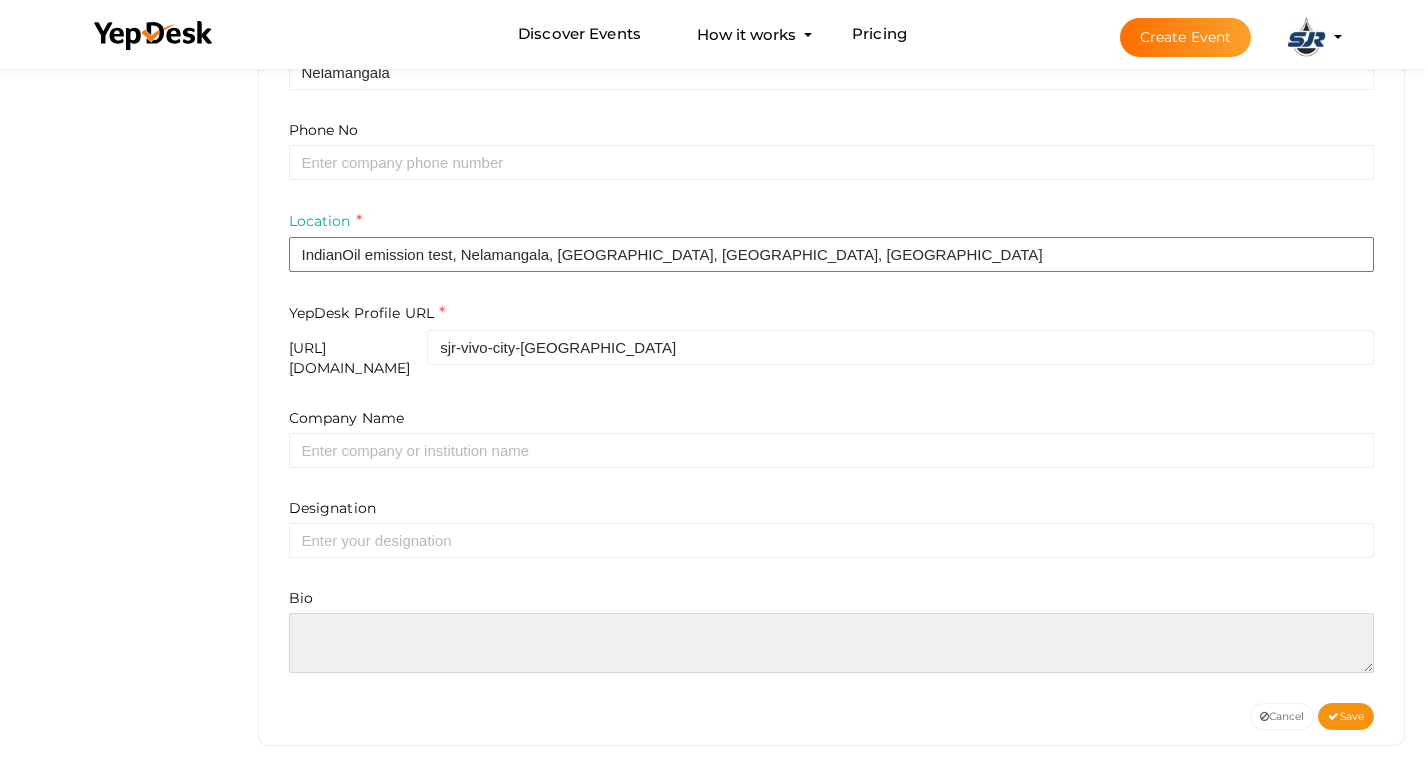click at bounding box center [832, 643] 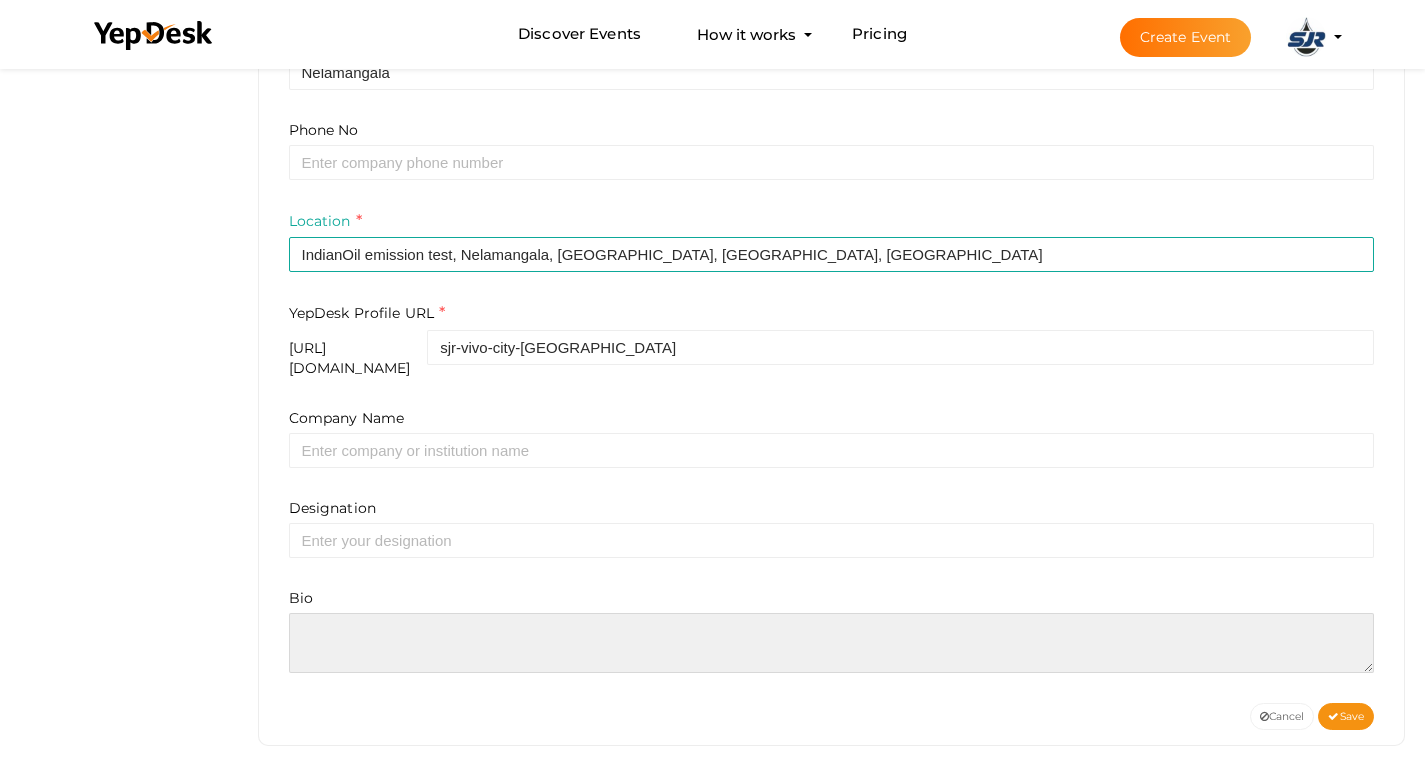 paste on "Discover a new way of life at SJR Vivo City, a luxury plotted development in Nelamangala. Spanning 120 acres, this Italian-themed township offers premium plots, modern clubhouse, landscaped gardens, and over 100 amenities. Located near NH-48 and the upcoming metro, it's well connected to major hubs like Peenya, Kengeri, and Tumkur Road. With BMRDA and RERA approvals, it promises safety, comfort, and future appreciation. A perfect destination for your dream home or investment." 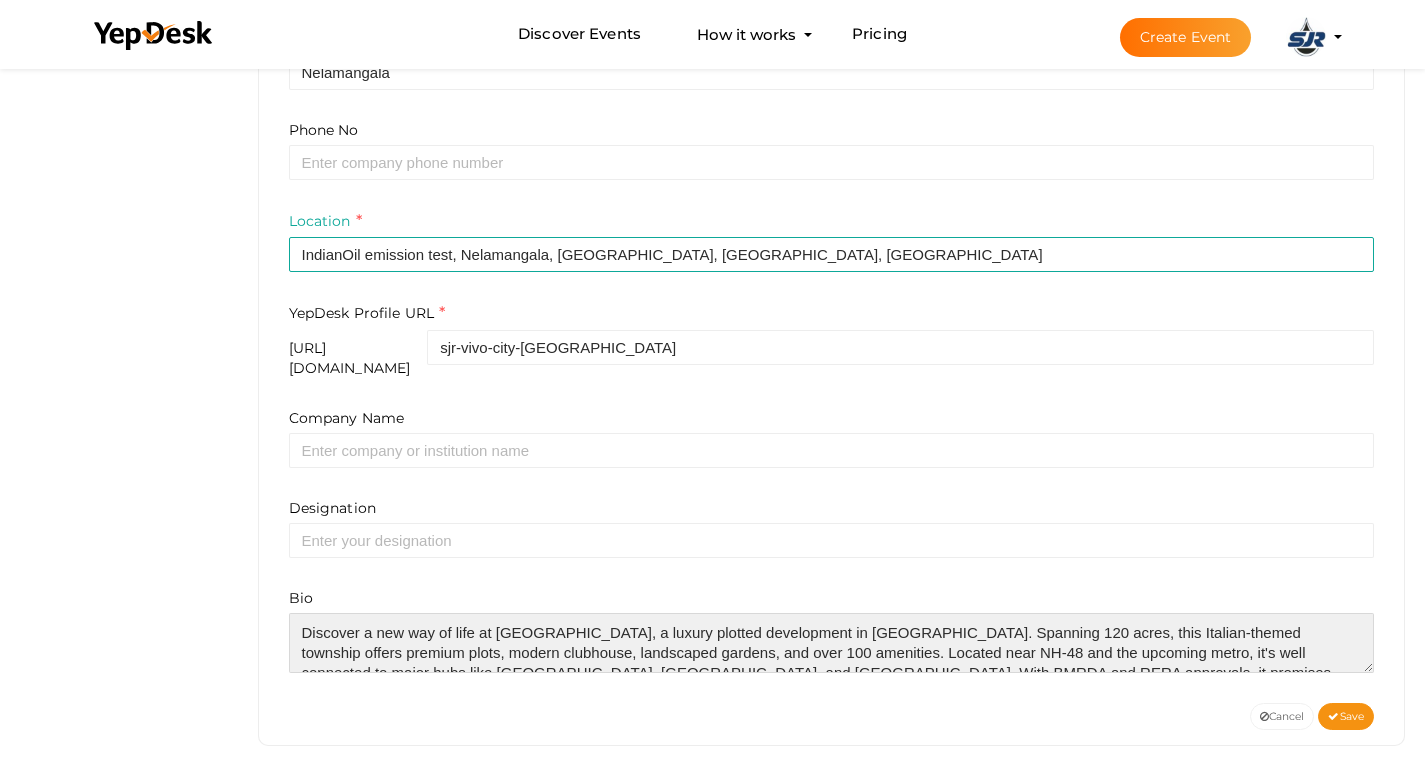 scroll, scrollTop: 50, scrollLeft: 0, axis: vertical 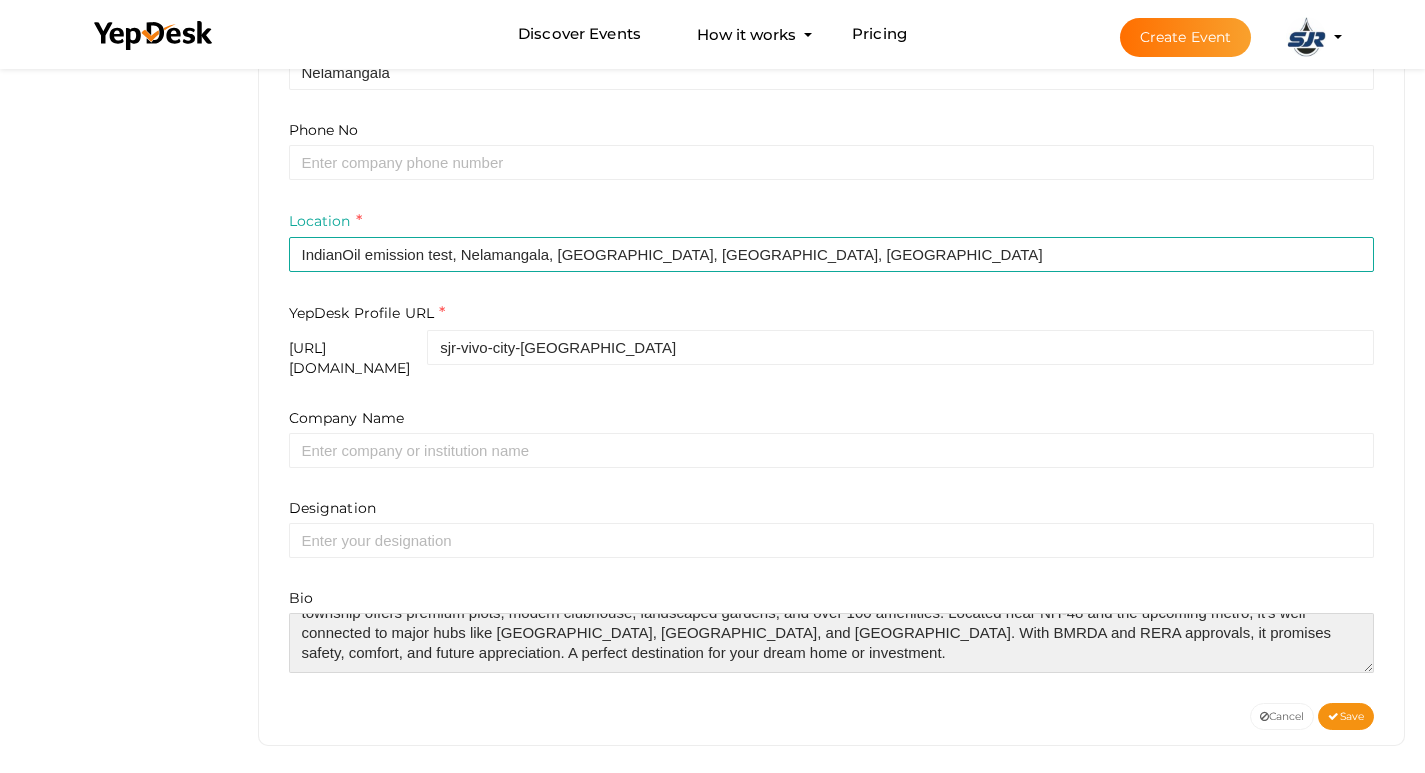 type on "Discover a new way of life at SJR Vivo City, a luxury plotted development in Nelamangala. Spanning 120 acres, this Italian-themed township offers premium plots, modern clubhouse, landscaped gardens, and over 100 amenities. Located near NH-48 and the upcoming metro, it's well connected to major hubs like Peenya, Kengeri, and Tumkur Road. With BMRDA and RERA approvals, it promises safety, comfort, and future appreciation. A perfect destination for your dream home or investment." 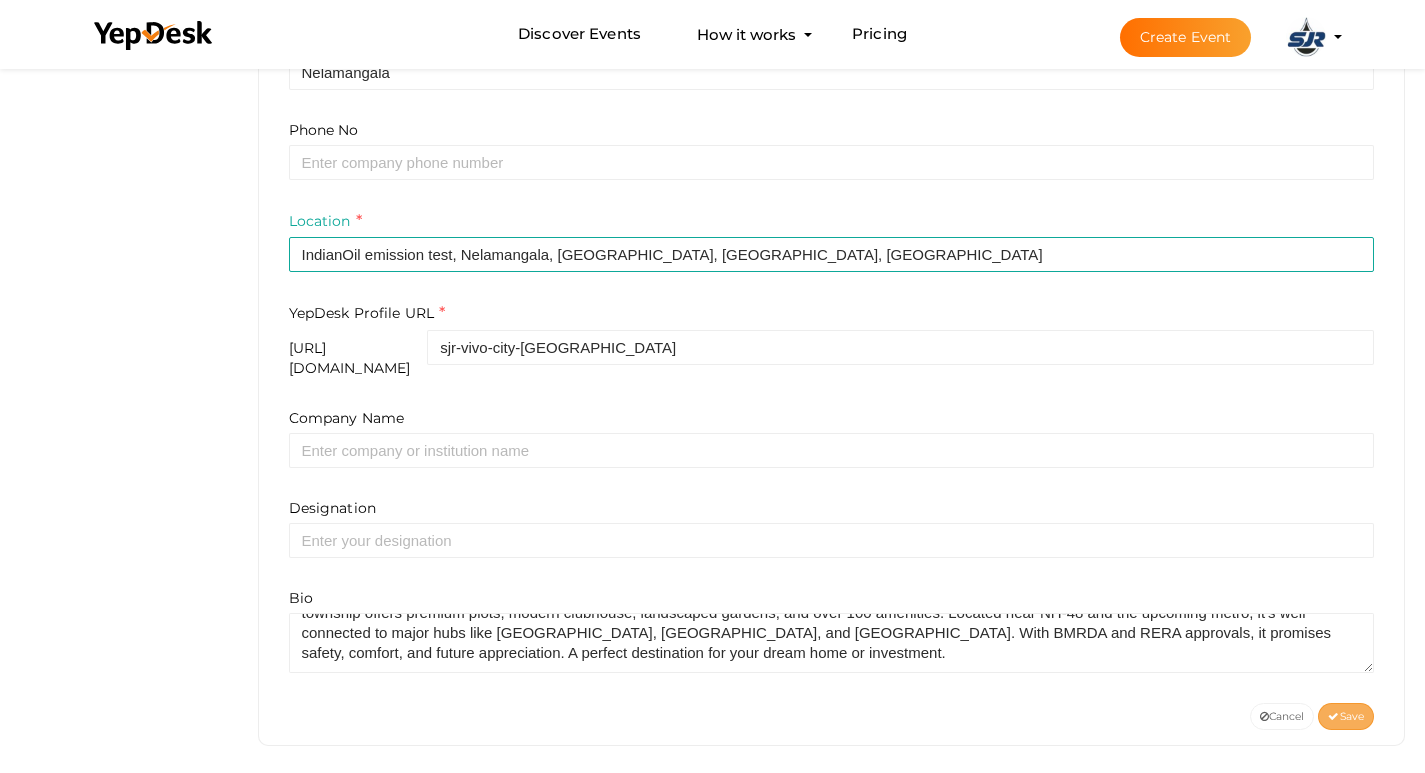 click on "Save" at bounding box center [1346, 716] 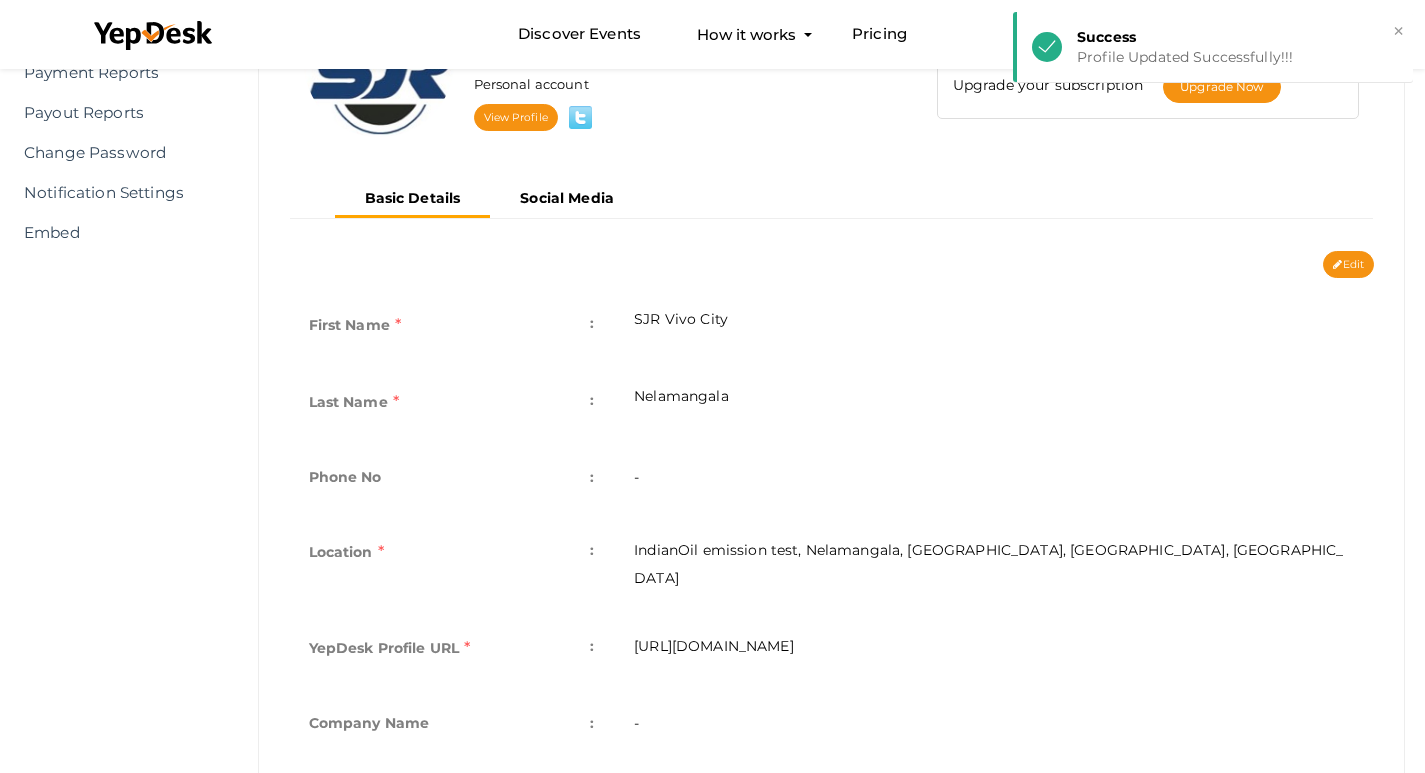 scroll, scrollTop: 0, scrollLeft: 0, axis: both 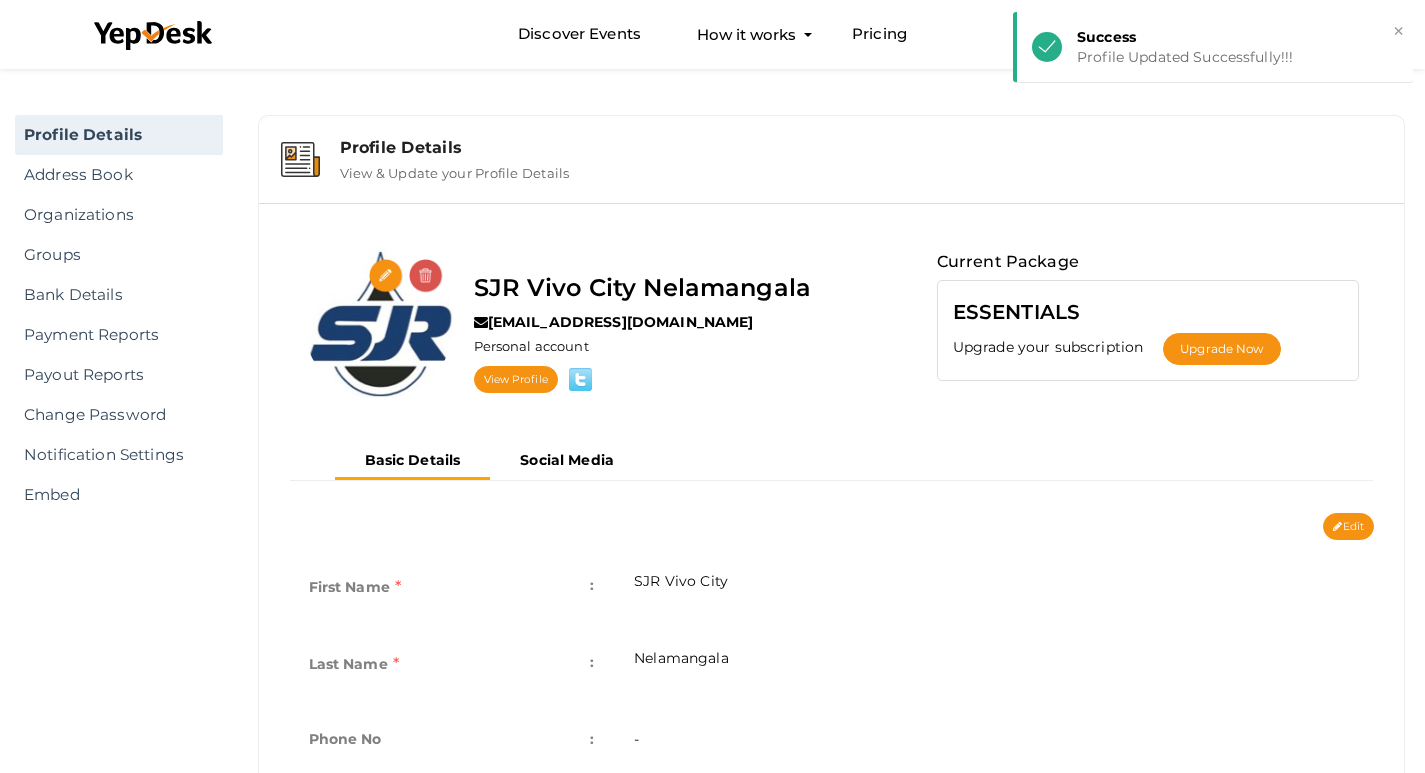click at bounding box center [379, 324] 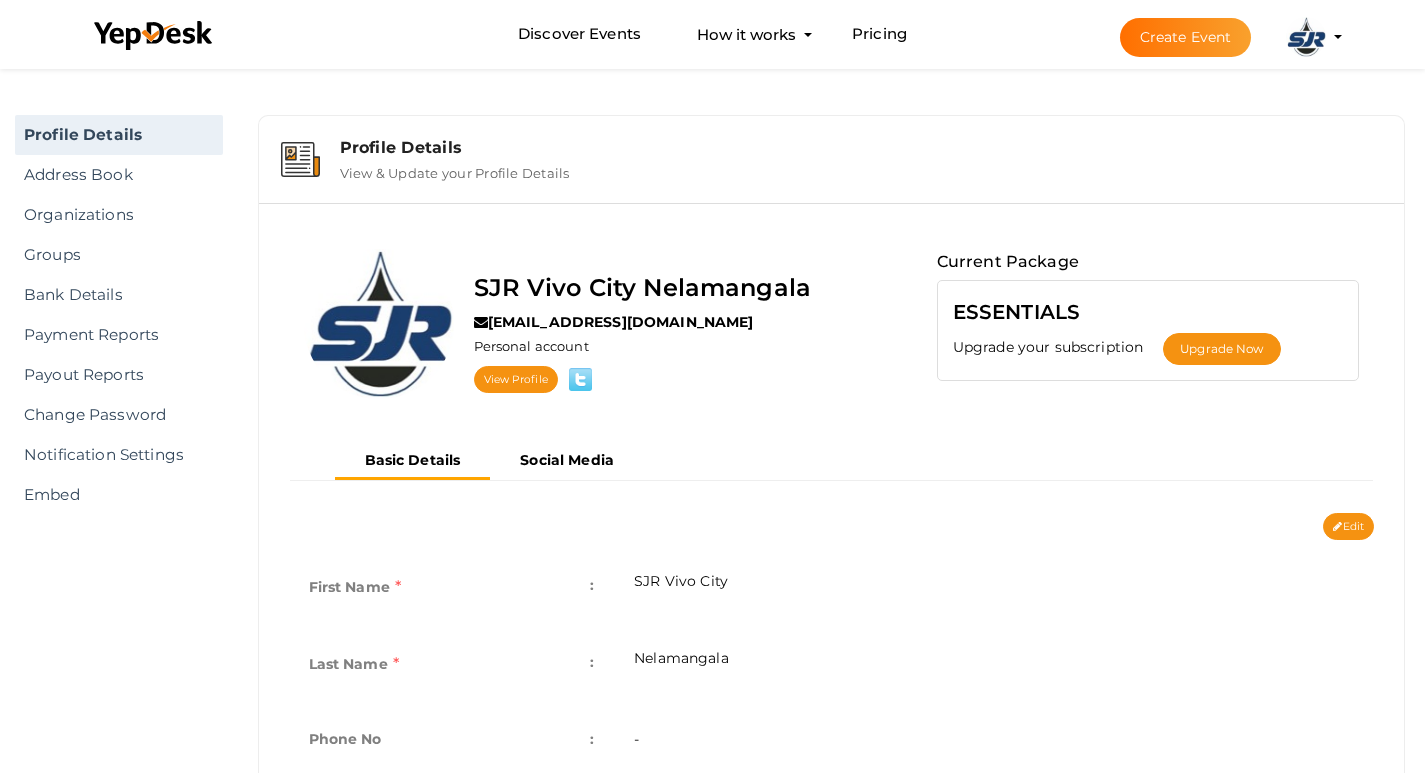 click at bounding box center [1306, 37] 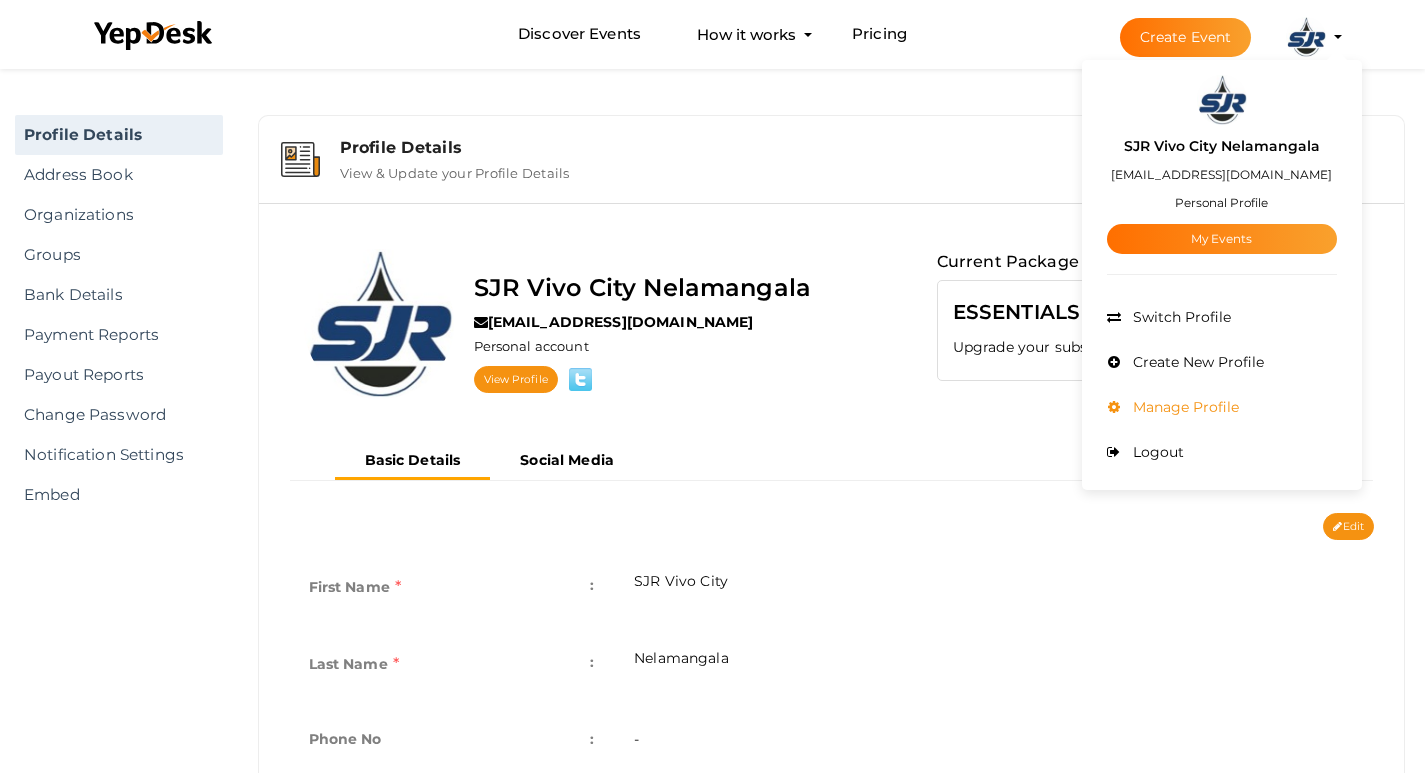 click on "Manage Profile" at bounding box center [1183, 407] 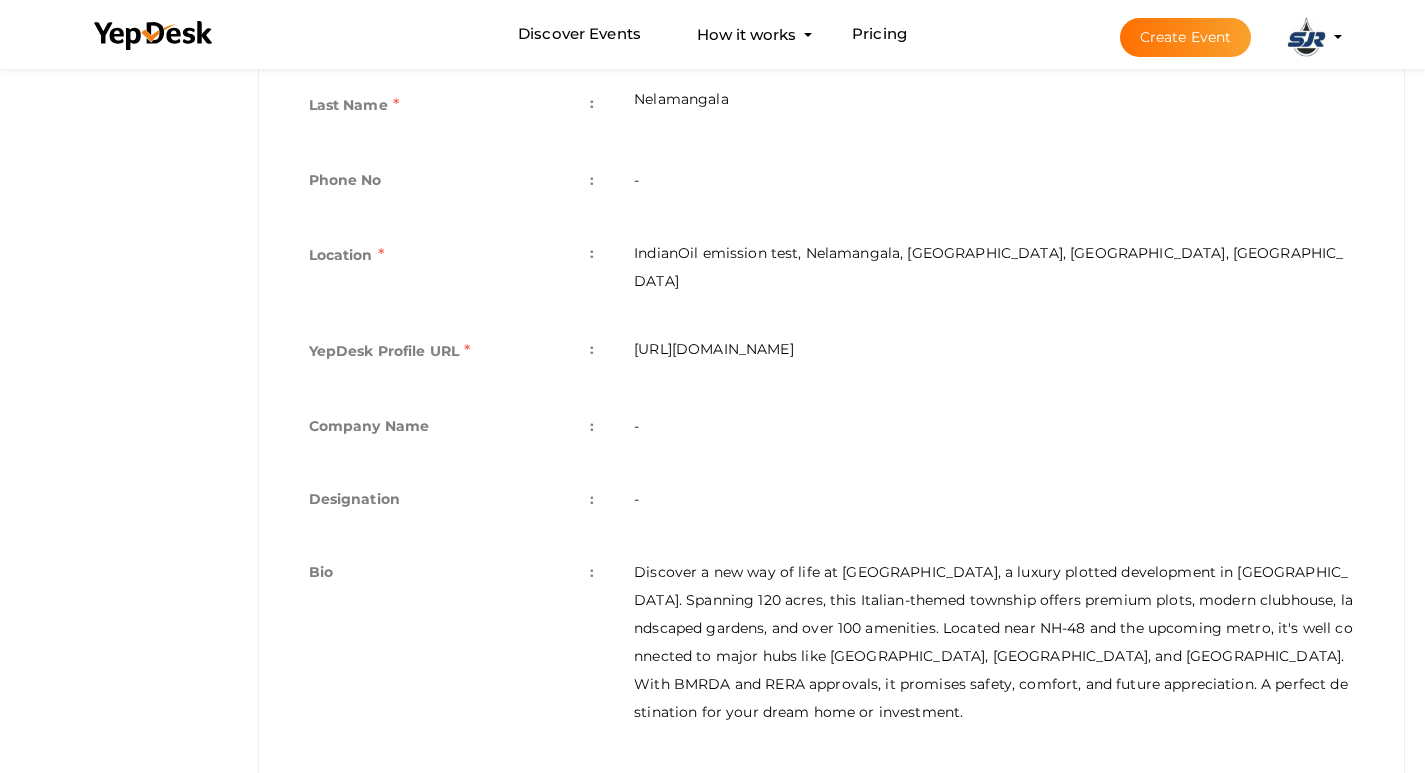 scroll, scrollTop: 562, scrollLeft: 0, axis: vertical 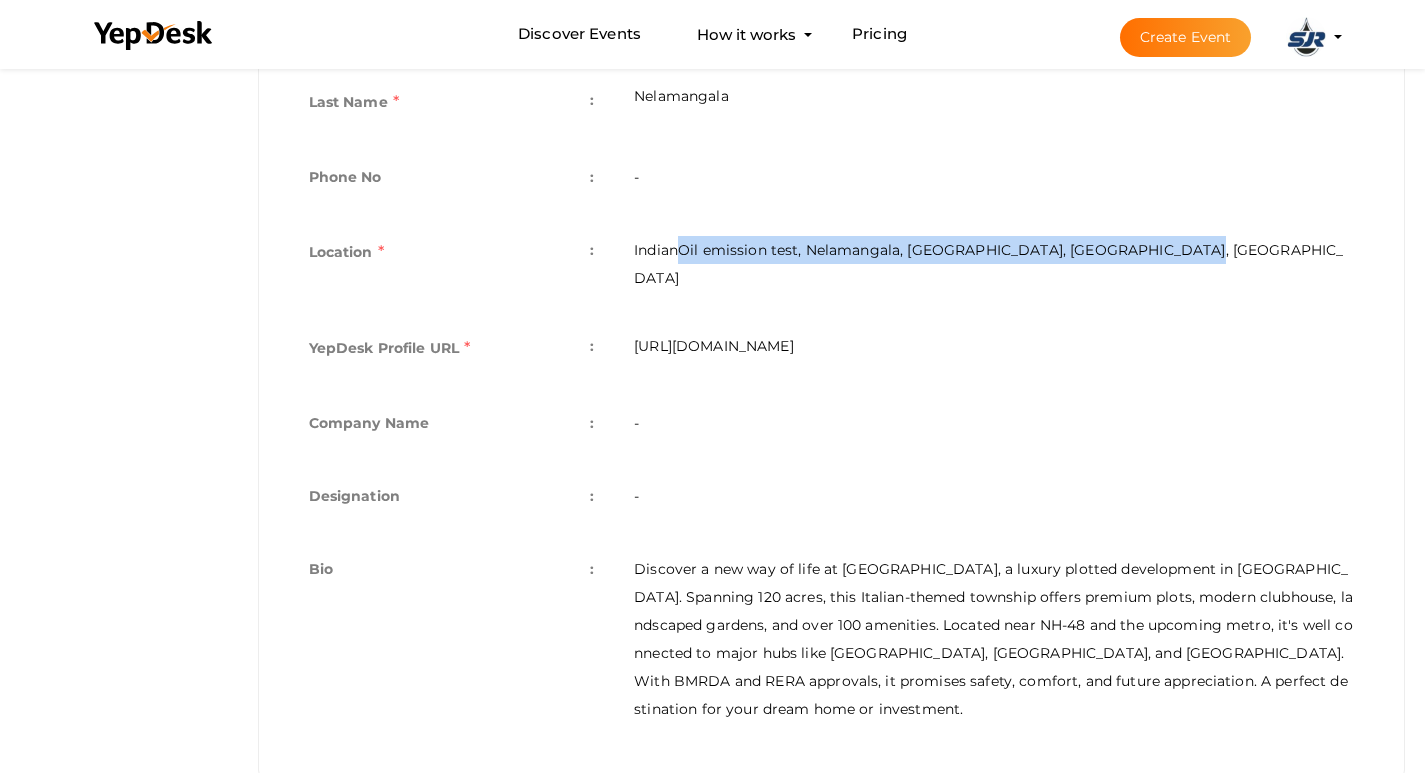 drag, startPoint x: 618, startPoint y: 240, endPoint x: 1203, endPoint y: 255, distance: 585.19226 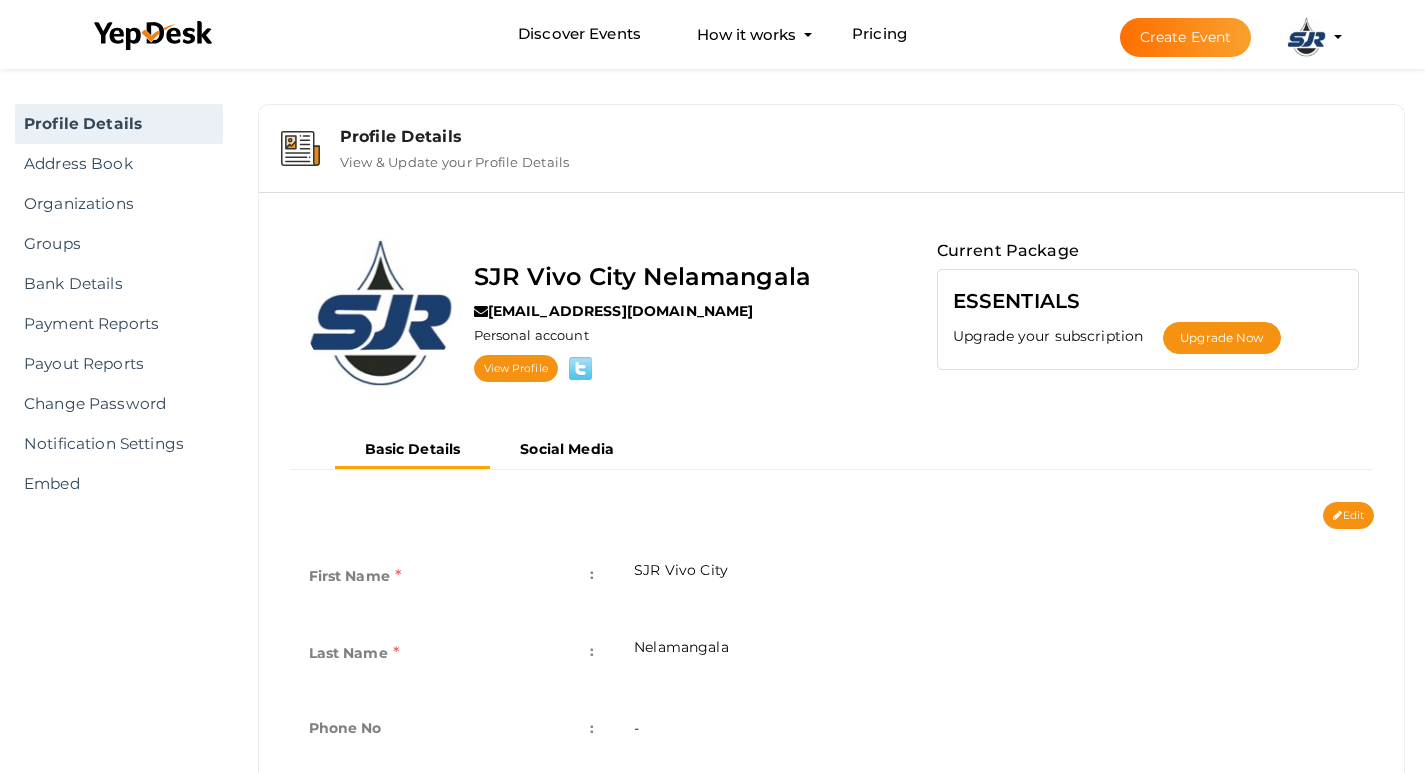 scroll, scrollTop: 0, scrollLeft: 0, axis: both 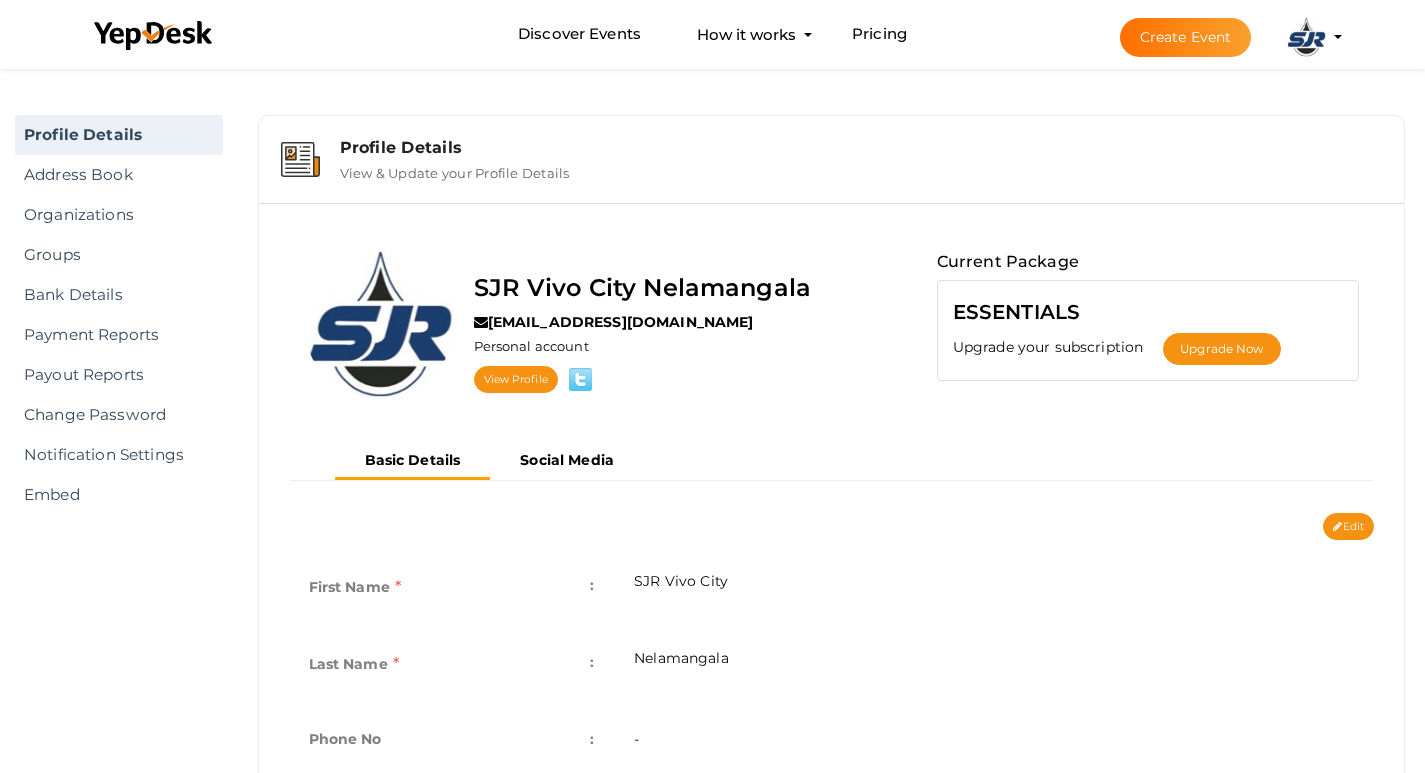 drag, startPoint x: 542, startPoint y: 465, endPoint x: 531, endPoint y: 537, distance: 72.835434 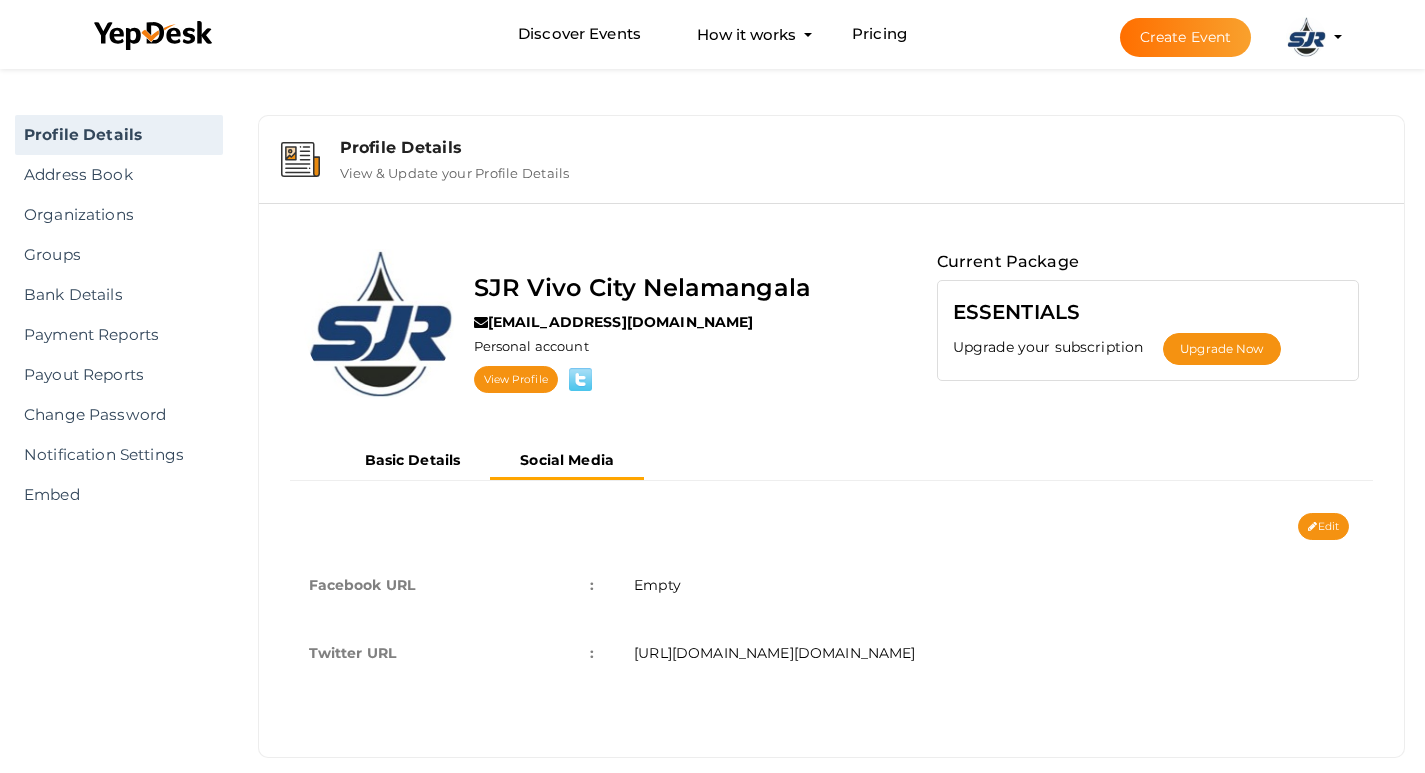 scroll, scrollTop: 25, scrollLeft: 0, axis: vertical 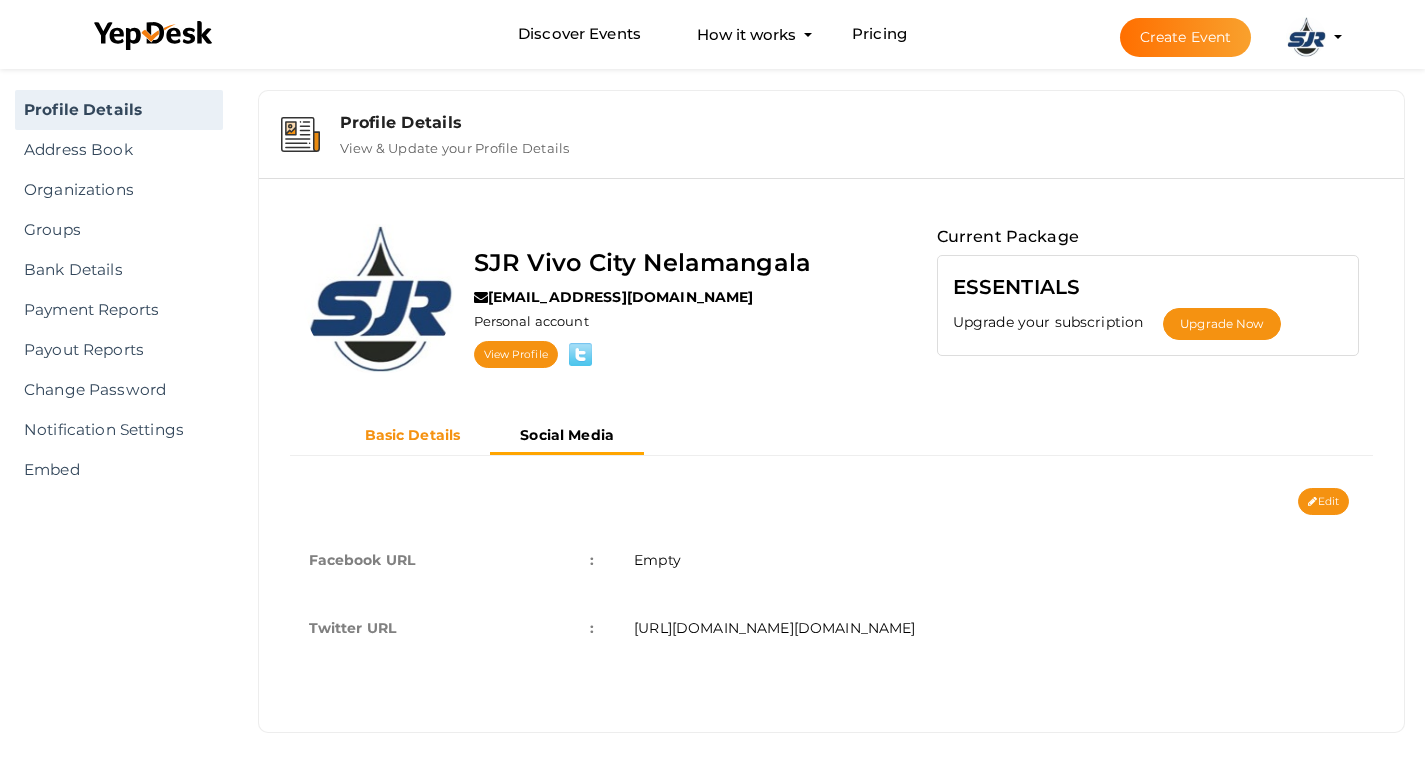 click on "Basic Details" at bounding box center [413, 435] 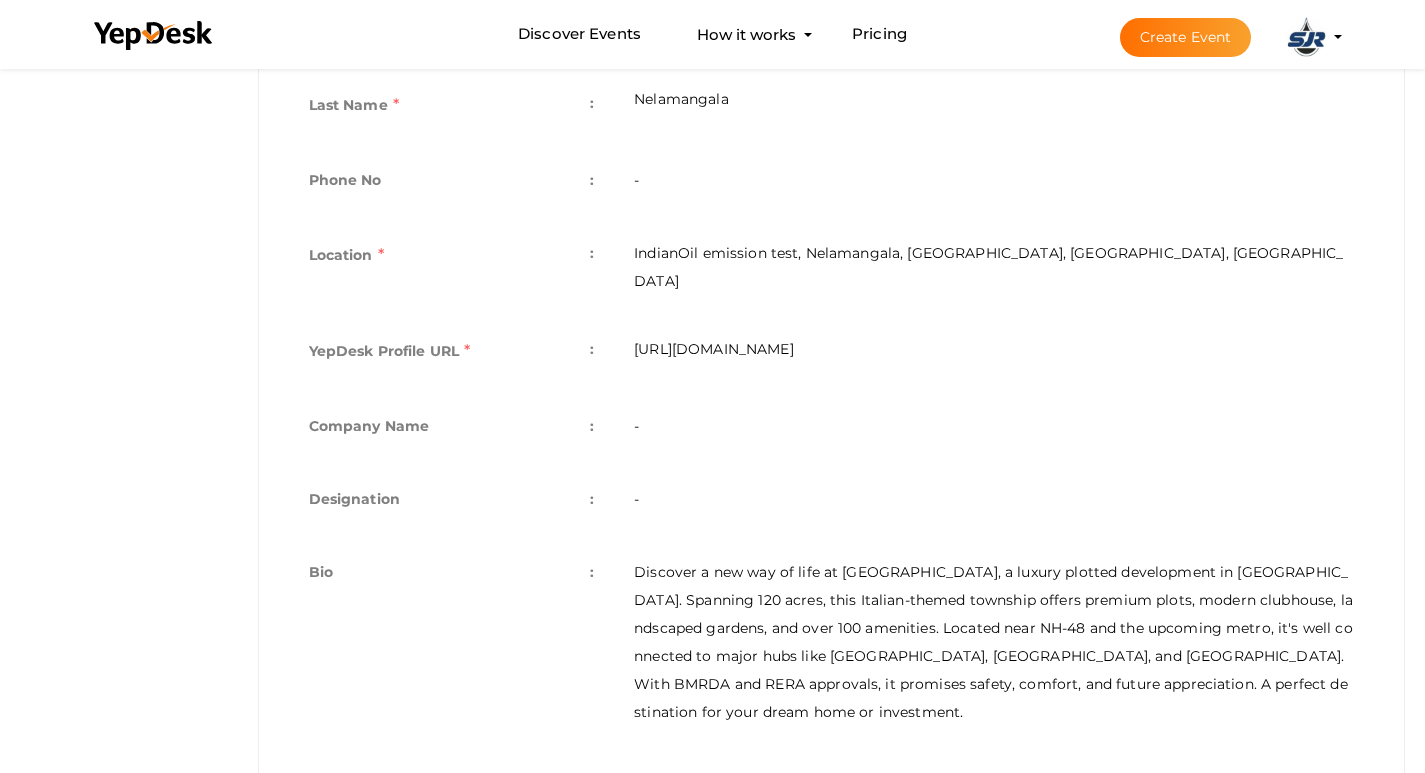 scroll, scrollTop: 562, scrollLeft: 0, axis: vertical 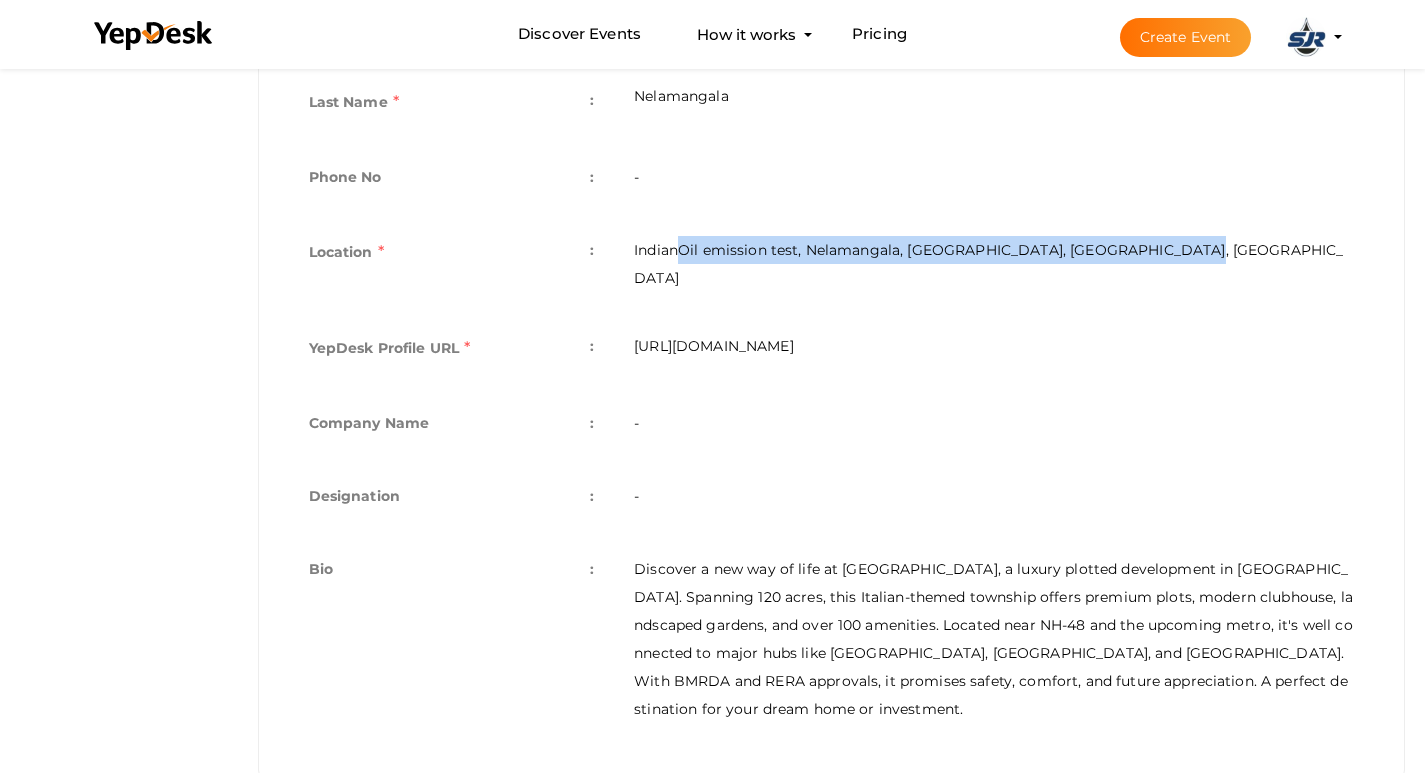 drag, startPoint x: 624, startPoint y: 253, endPoint x: 1174, endPoint y: 257, distance: 550.0145 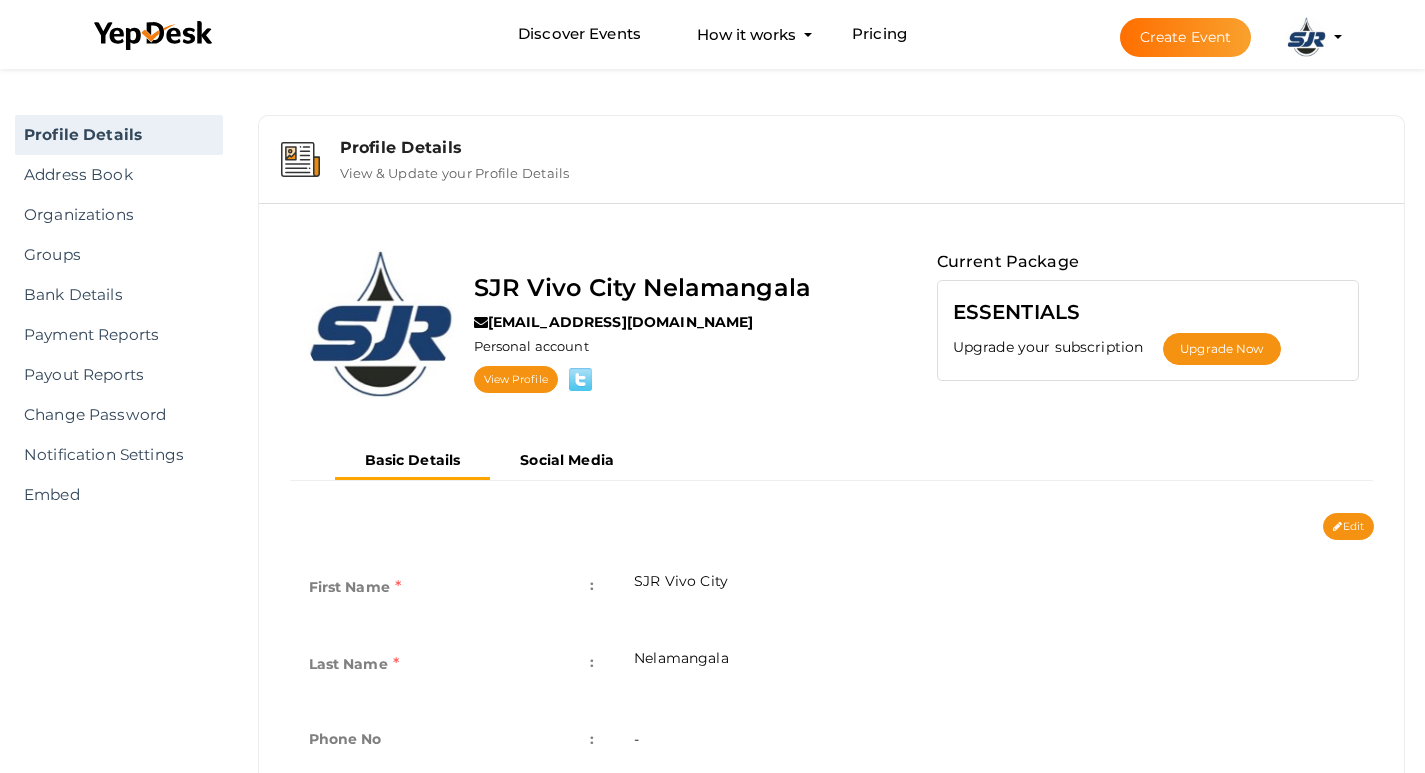 scroll, scrollTop: 500, scrollLeft: 0, axis: vertical 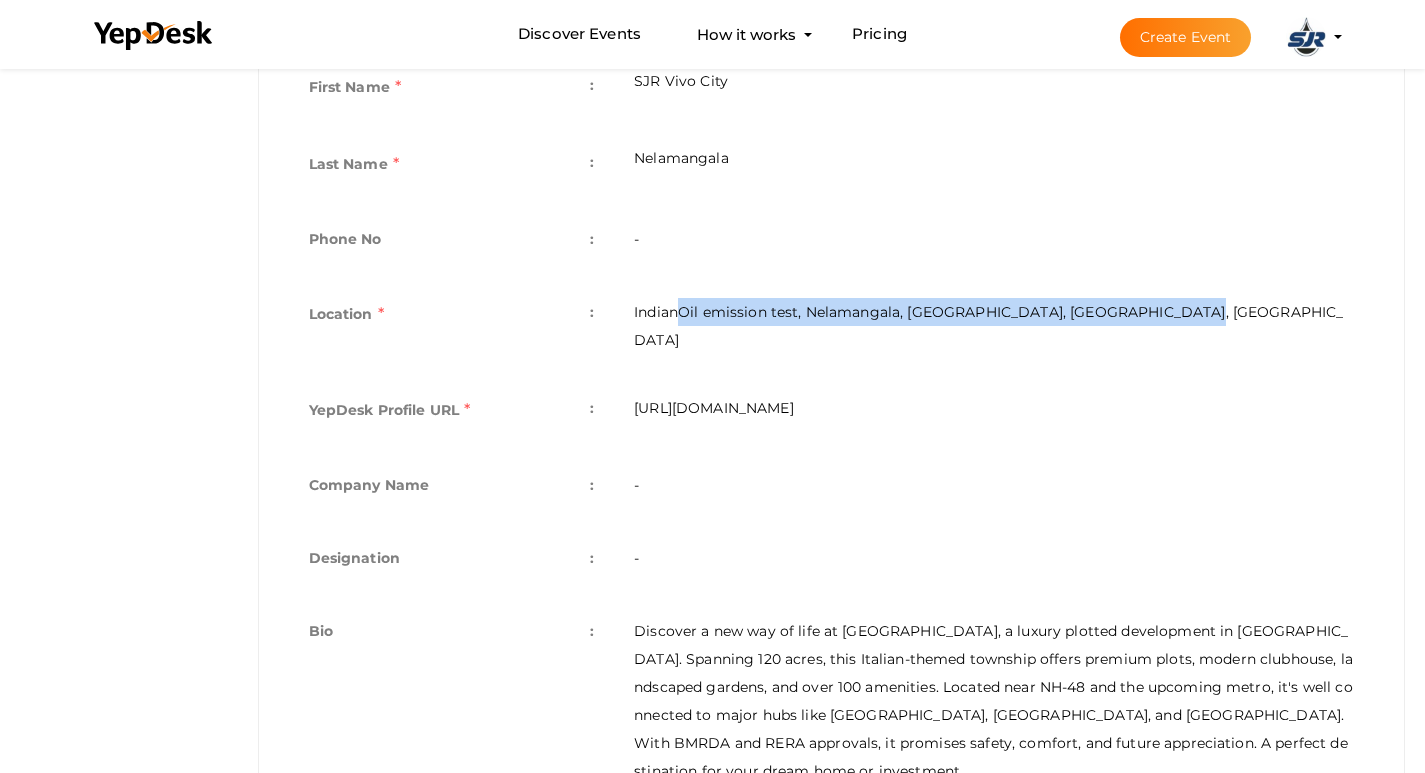 drag, startPoint x: 617, startPoint y: 311, endPoint x: 1178, endPoint y: 325, distance: 561.1747 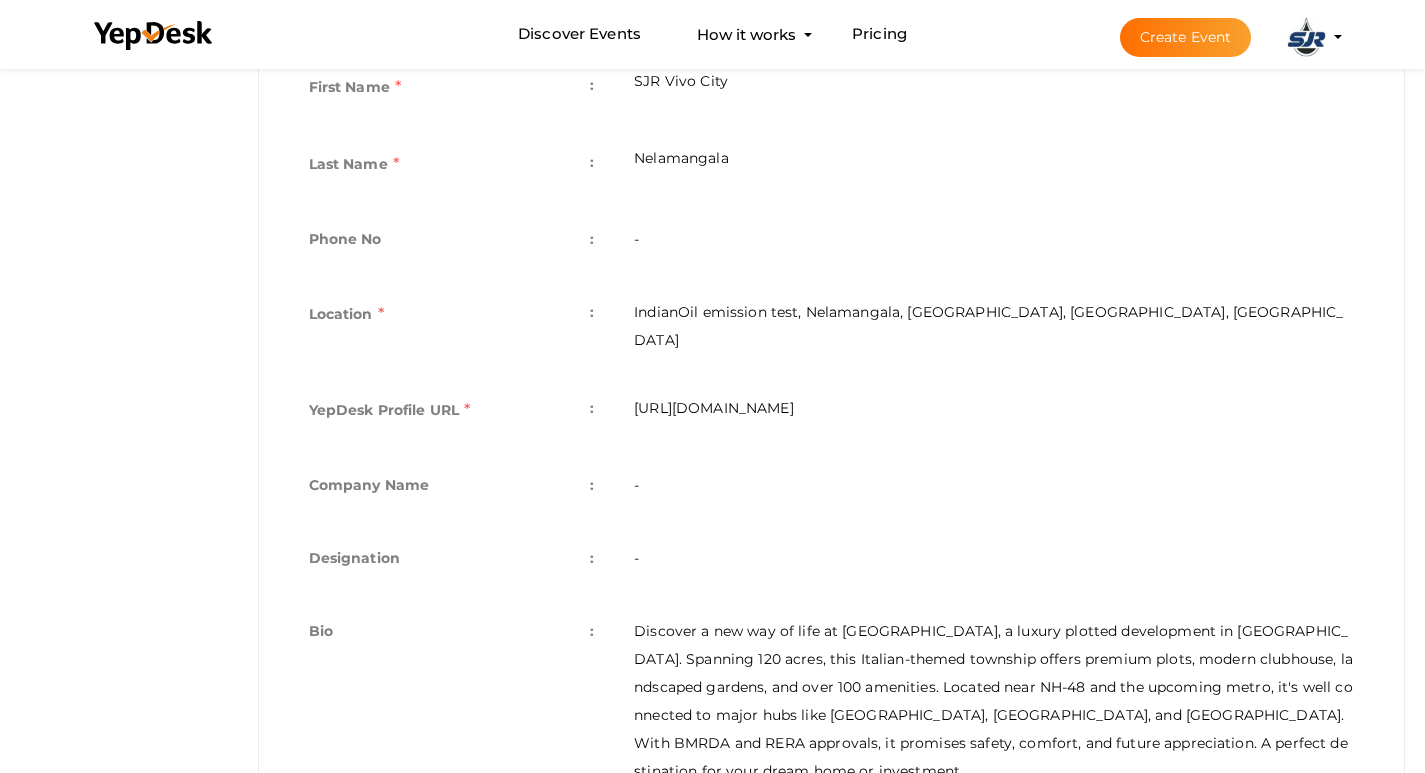 click on "IndianOil emission test, Nelamangala, Bommanahalli, Karnataka, India" at bounding box center (994, 326) 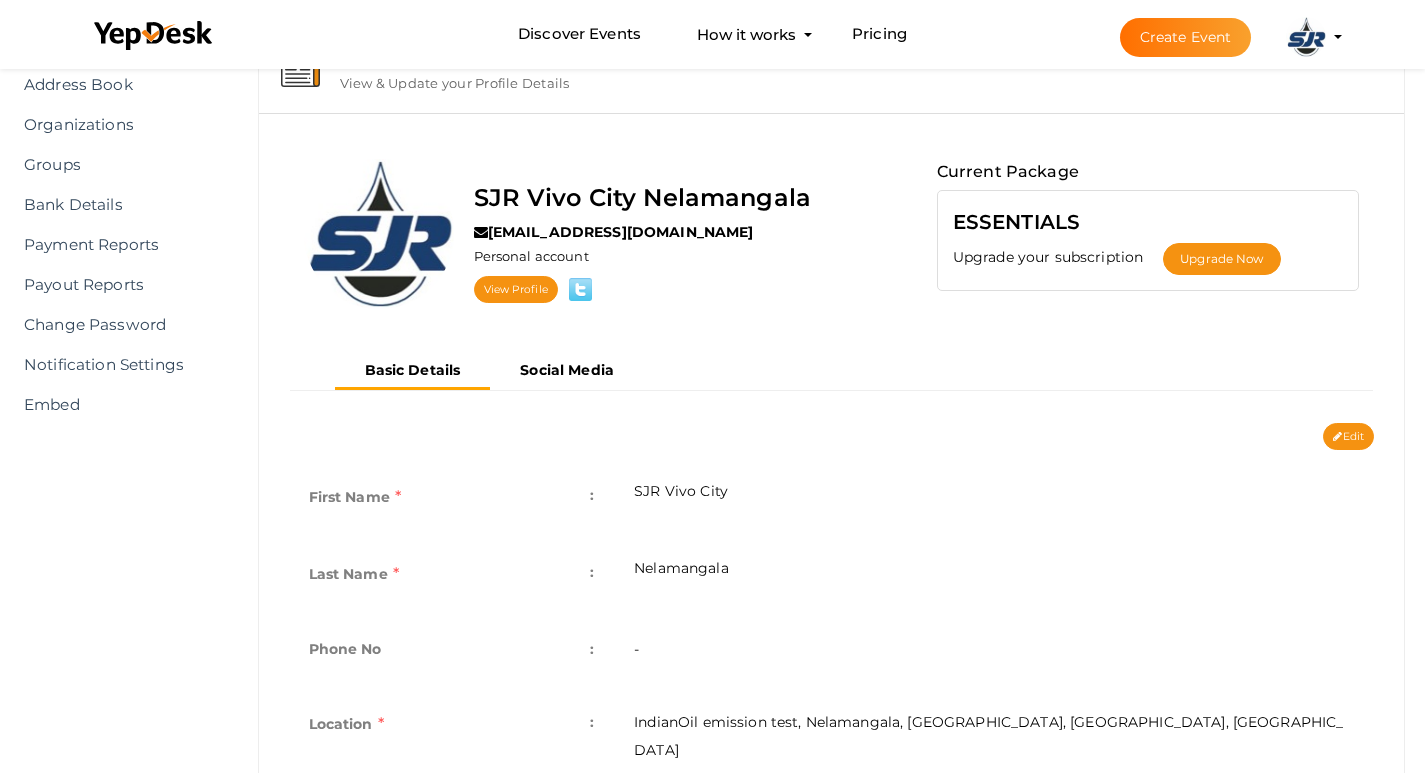 scroll, scrollTop: 0, scrollLeft: 0, axis: both 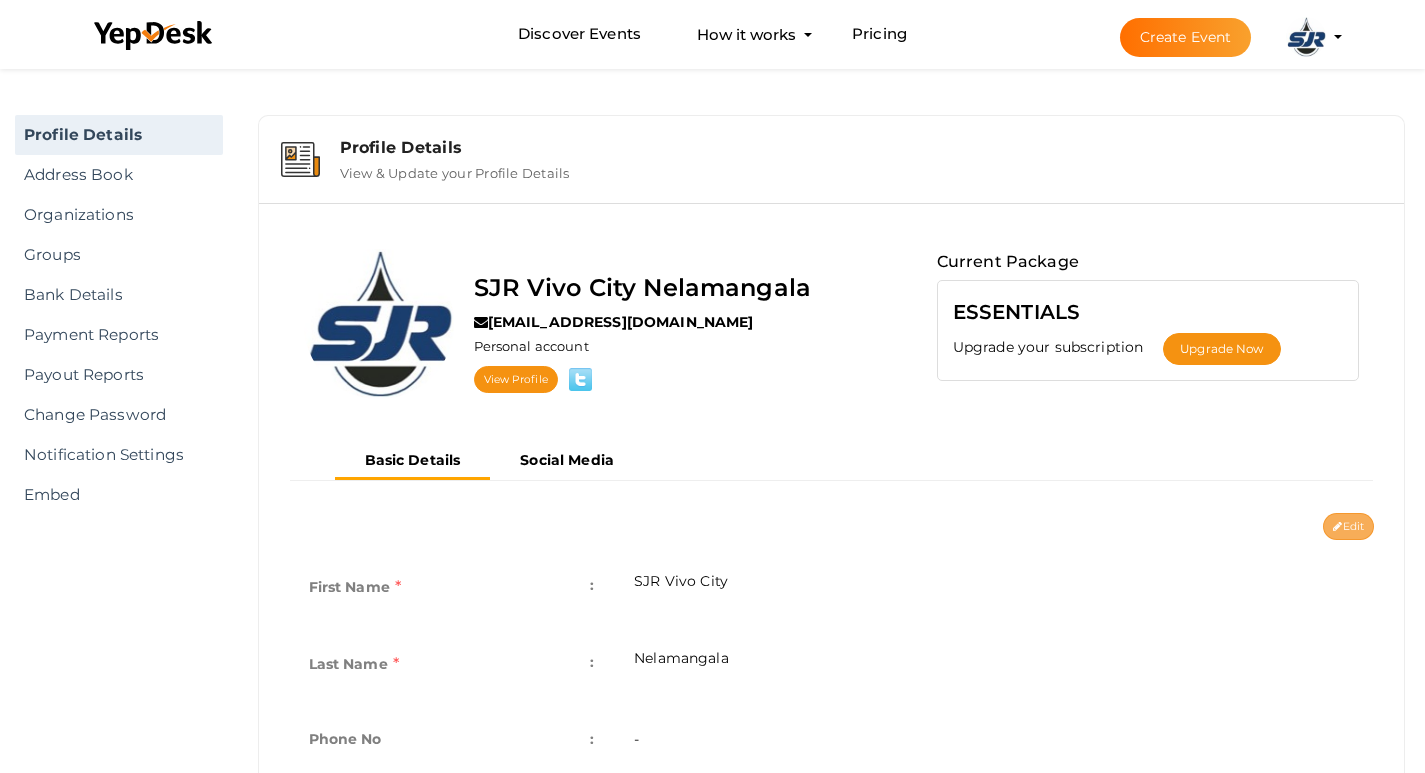 click on "Edit" at bounding box center [1348, 526] 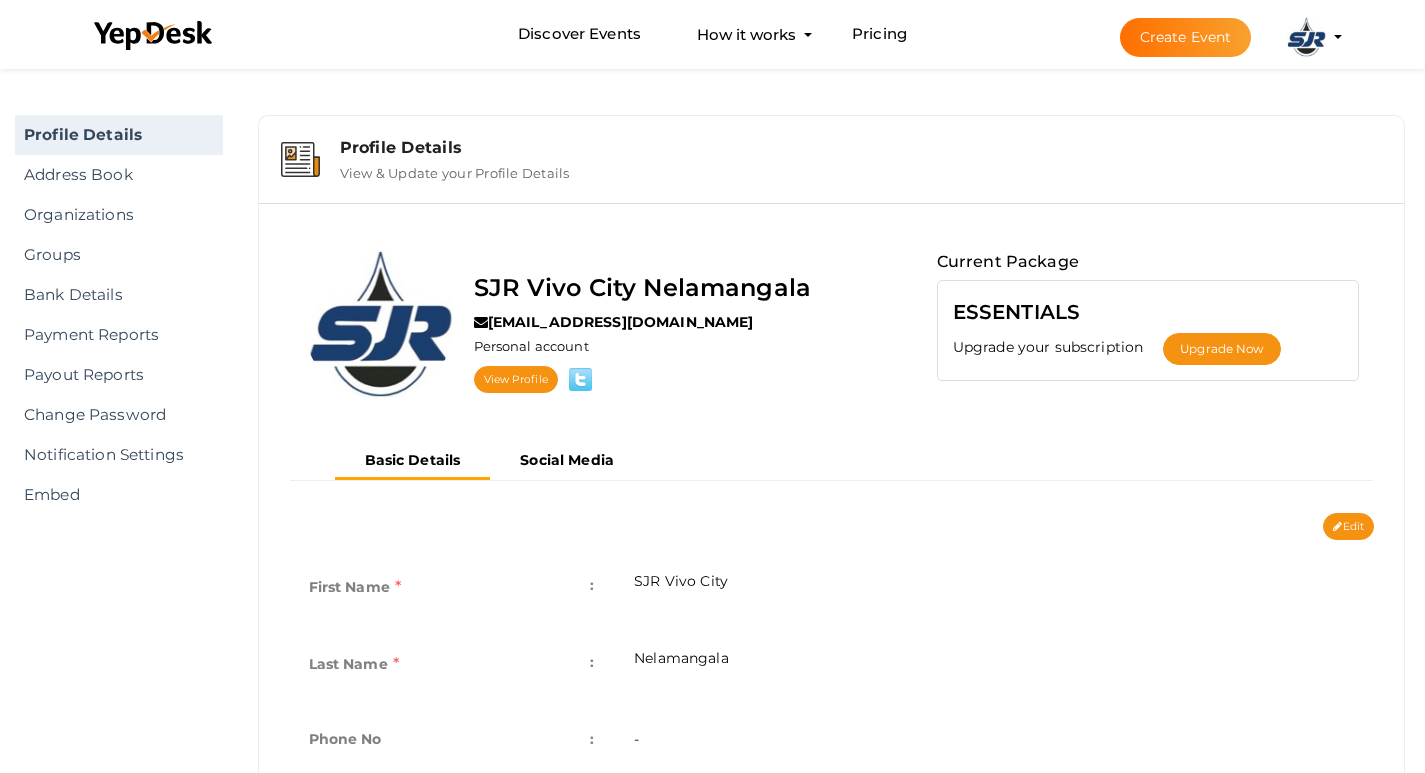 type on "SJR Vivo City" 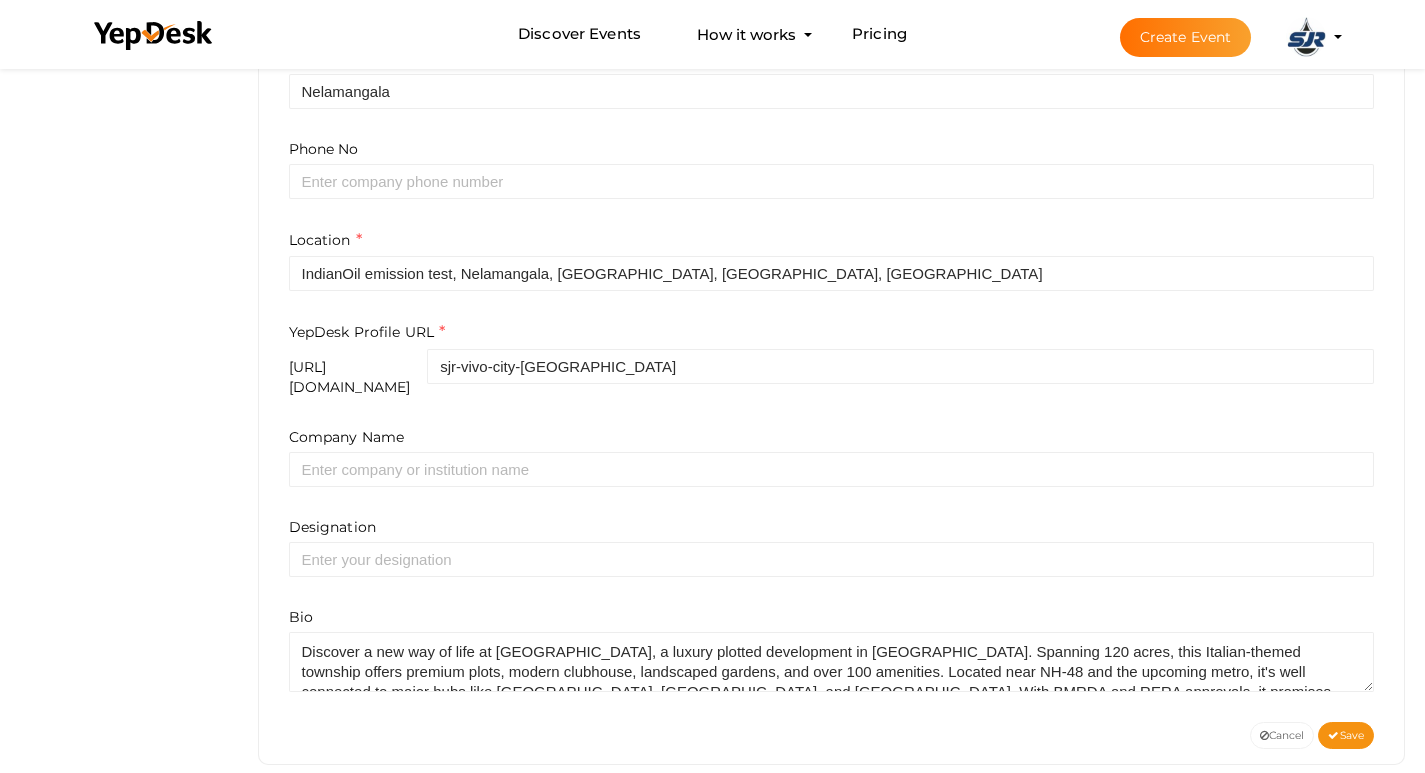 scroll, scrollTop: 600, scrollLeft: 0, axis: vertical 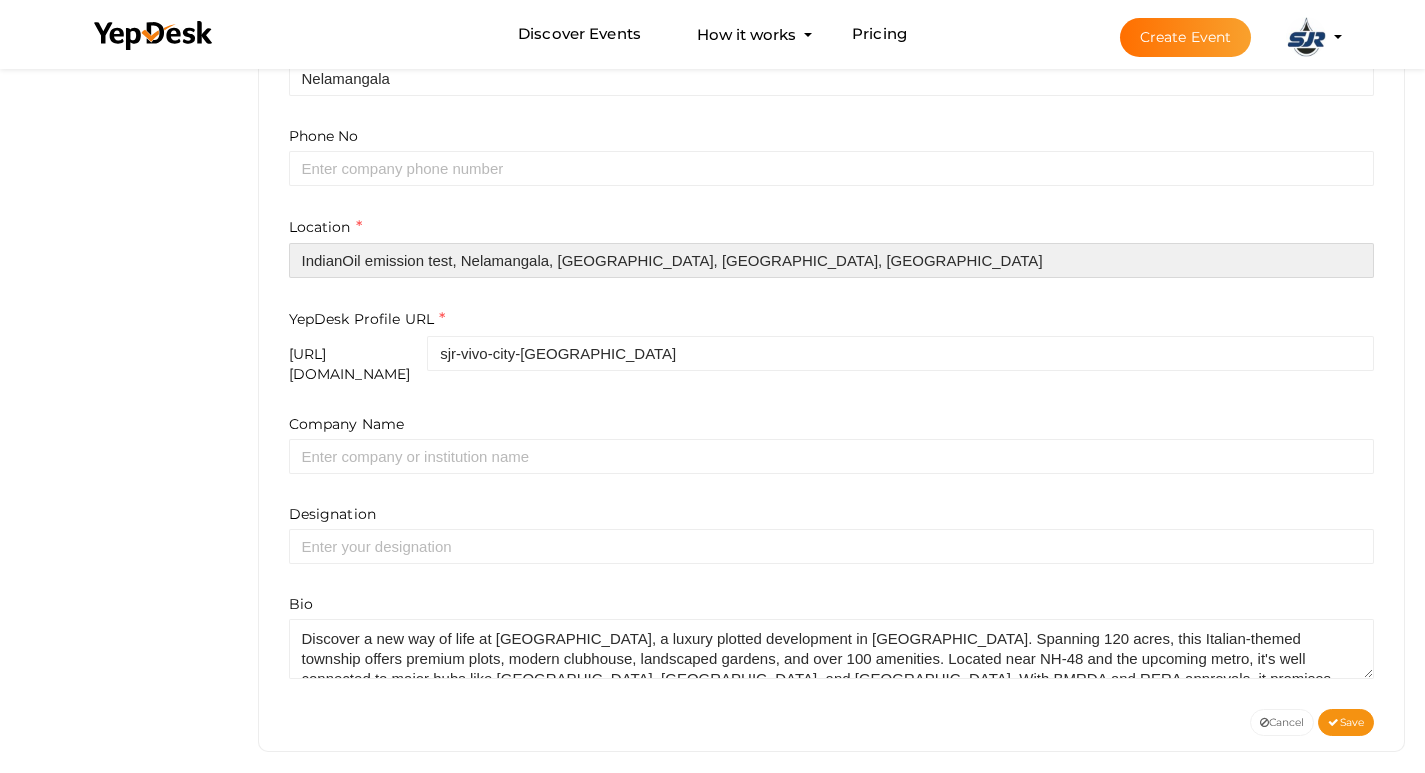 click on "IndianOil emission test, Nelamangala, Bommanahalli, Karnataka, India" at bounding box center (832, 260) 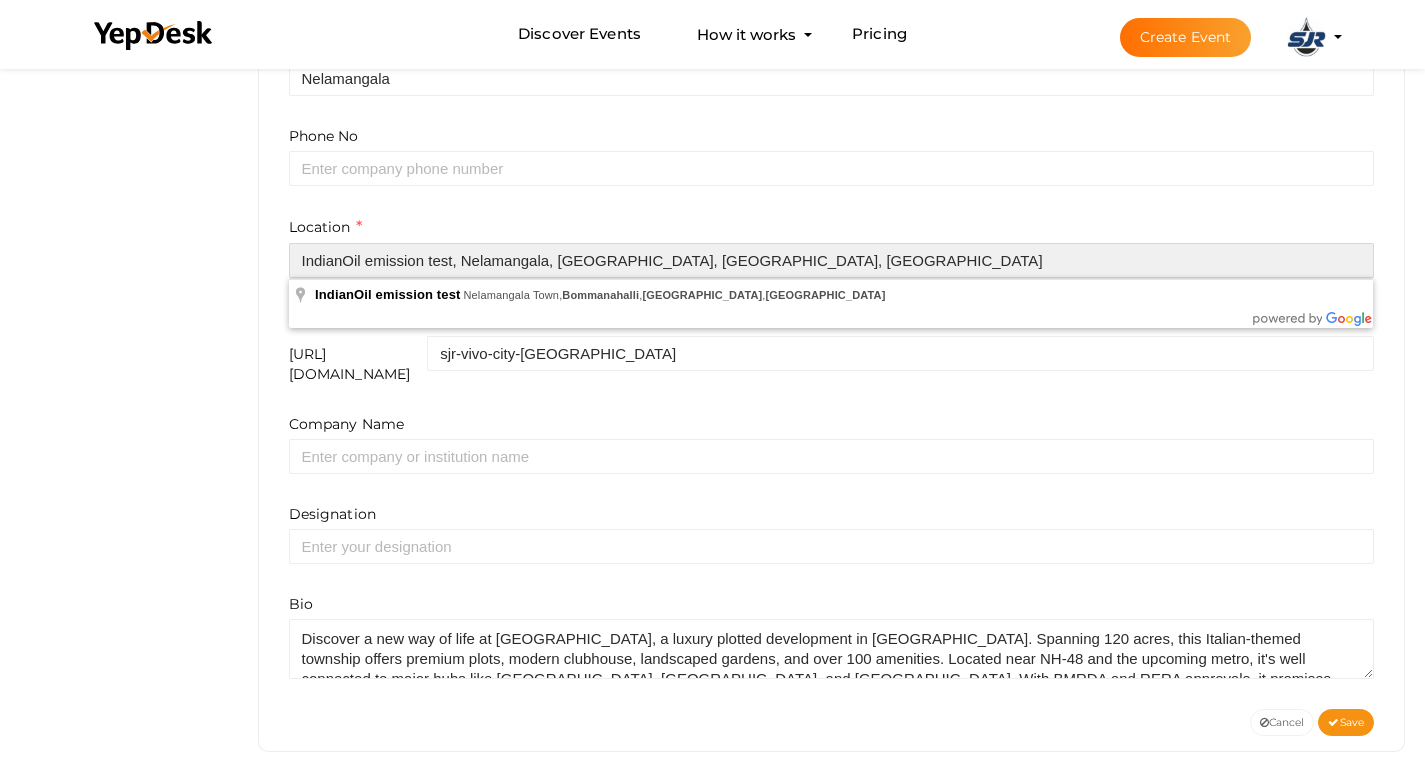 drag, startPoint x: 459, startPoint y: 263, endPoint x: 294, endPoint y: 257, distance: 165.10905 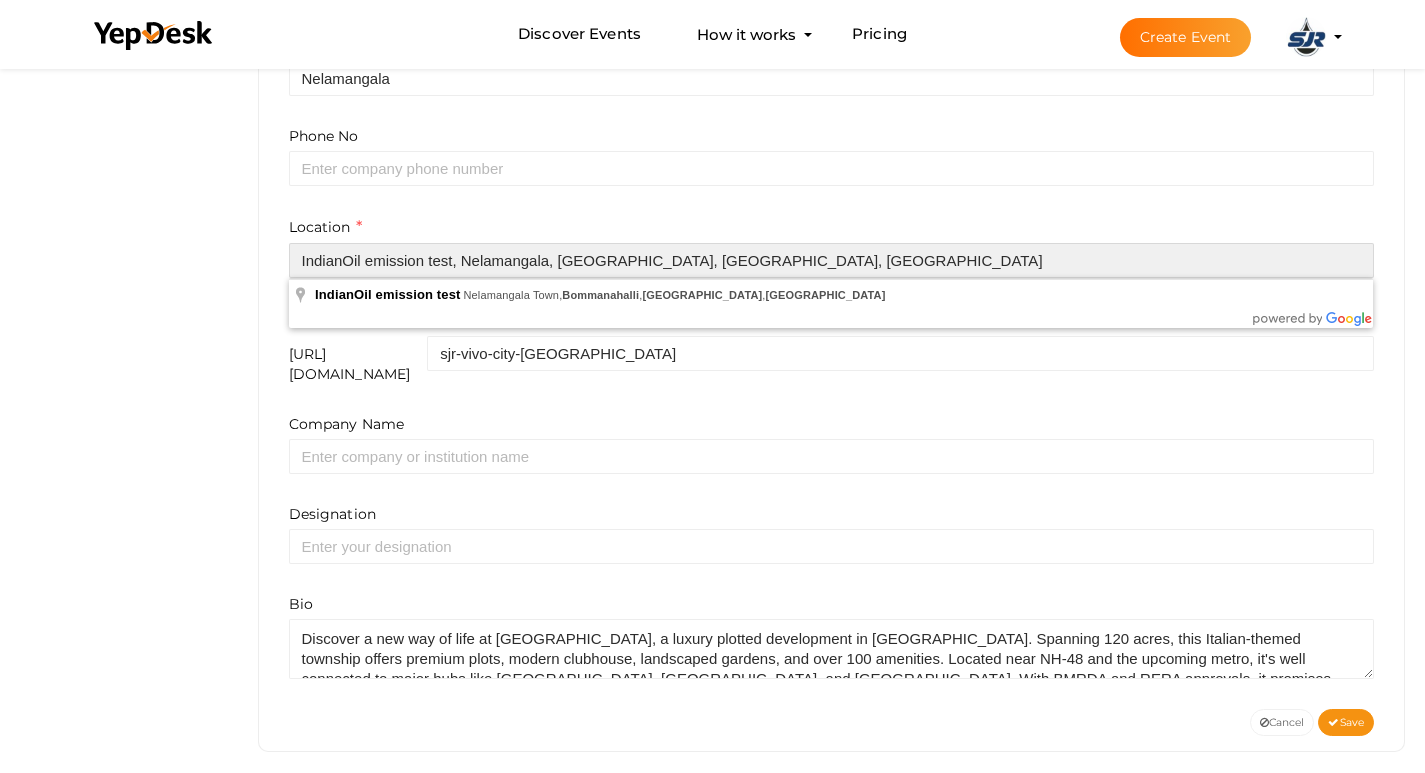 click on "IndianOil emission test, Nelamangala, Bommanahalli, Karnataka, India" at bounding box center [832, 260] 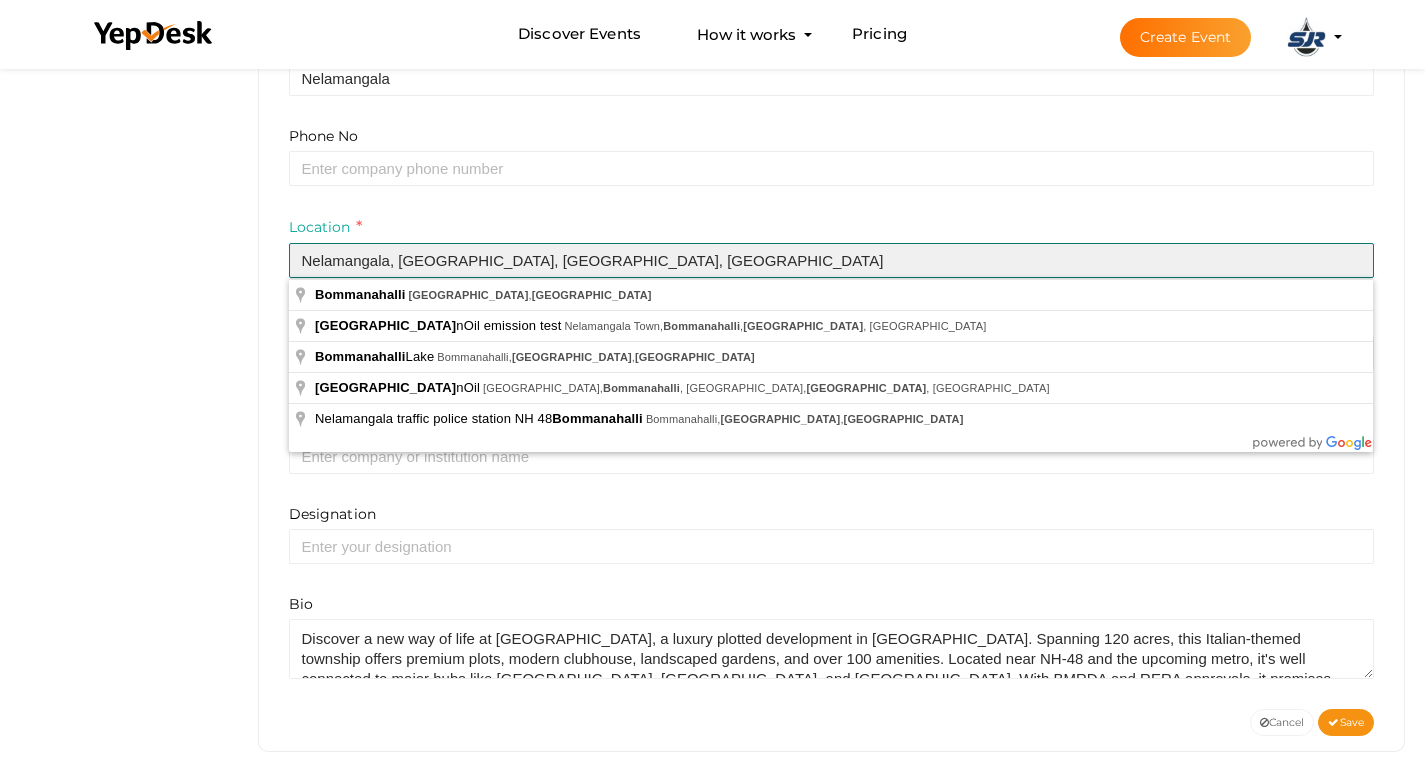 click on "Nelamangala, Bommanahalli, Karnataka, India" at bounding box center [832, 260] 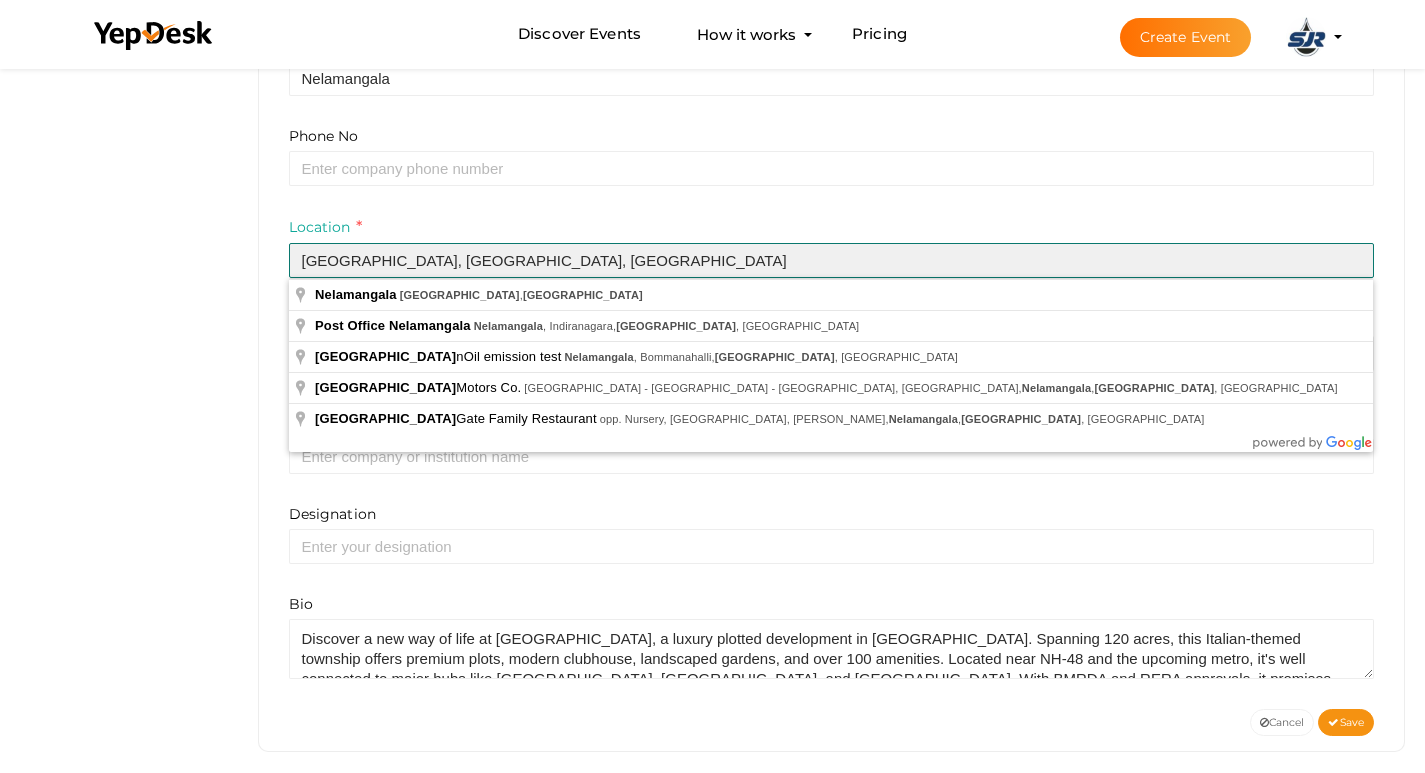 type on "[GEOGRAPHIC_DATA], [GEOGRAPHIC_DATA], [GEOGRAPHIC_DATA]" 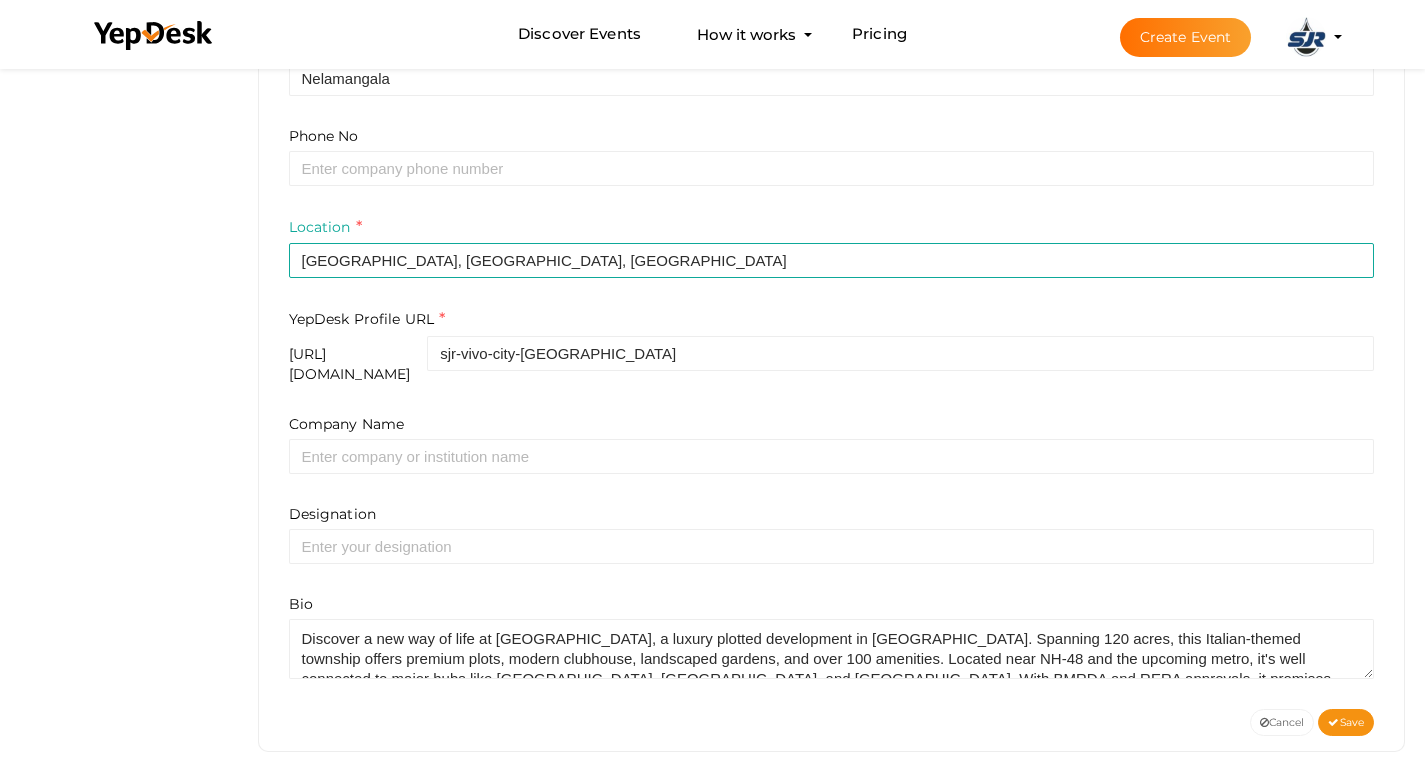 drag, startPoint x: 422, startPoint y: 296, endPoint x: 134, endPoint y: 328, distance: 289.77234 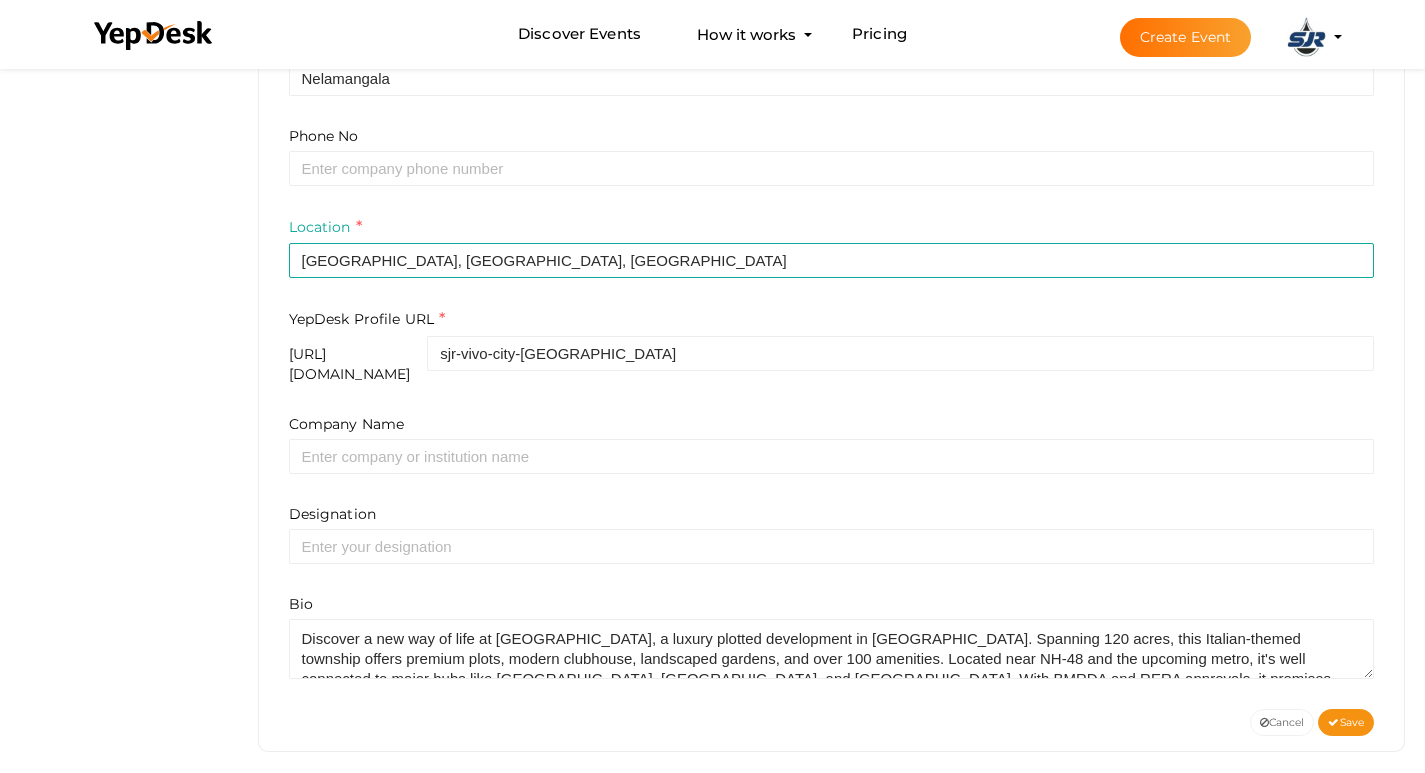 click on "Discover Events
How it works
Powerful Registration / Ticketing
Start selling your tickets in minutes
Pricing
Create Event" at bounding box center (712, -214) 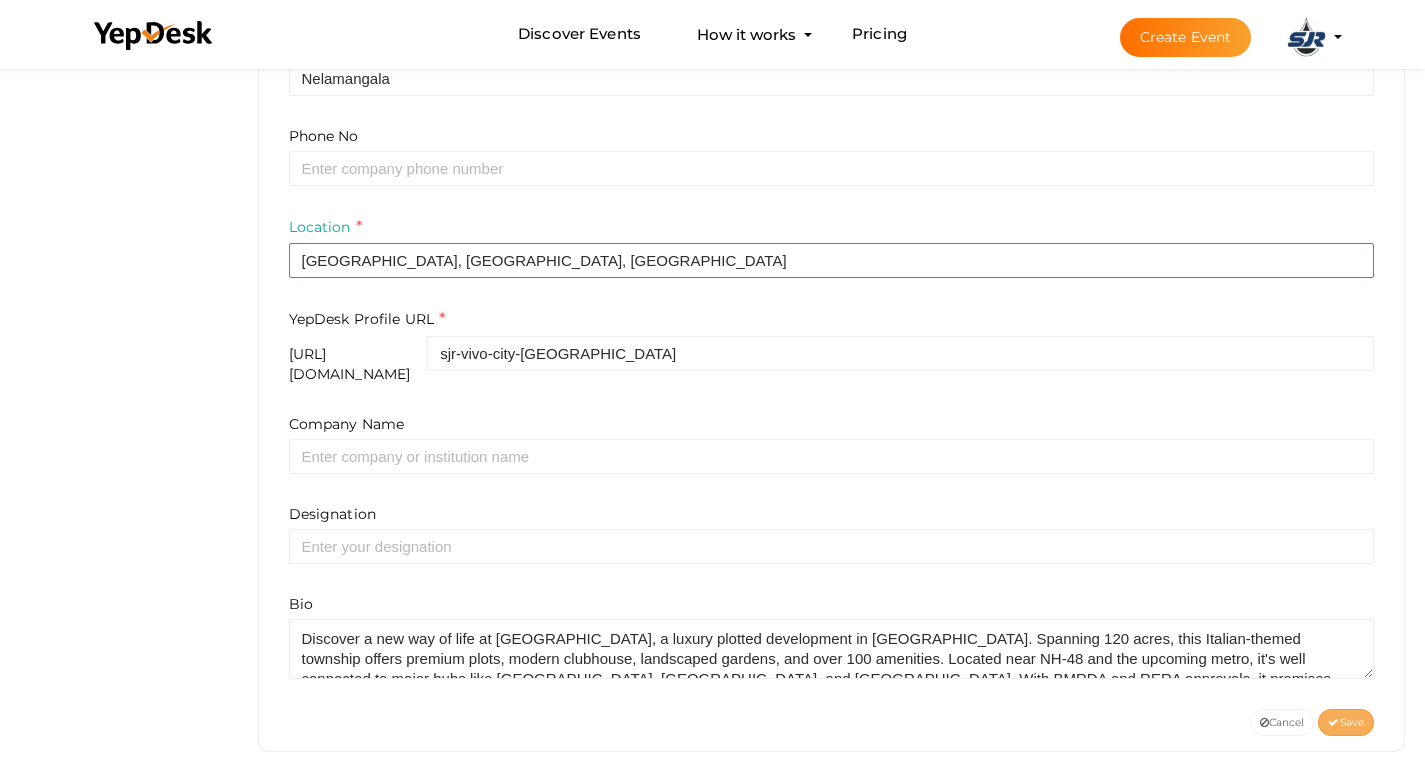 click on "Save" at bounding box center [1346, 722] 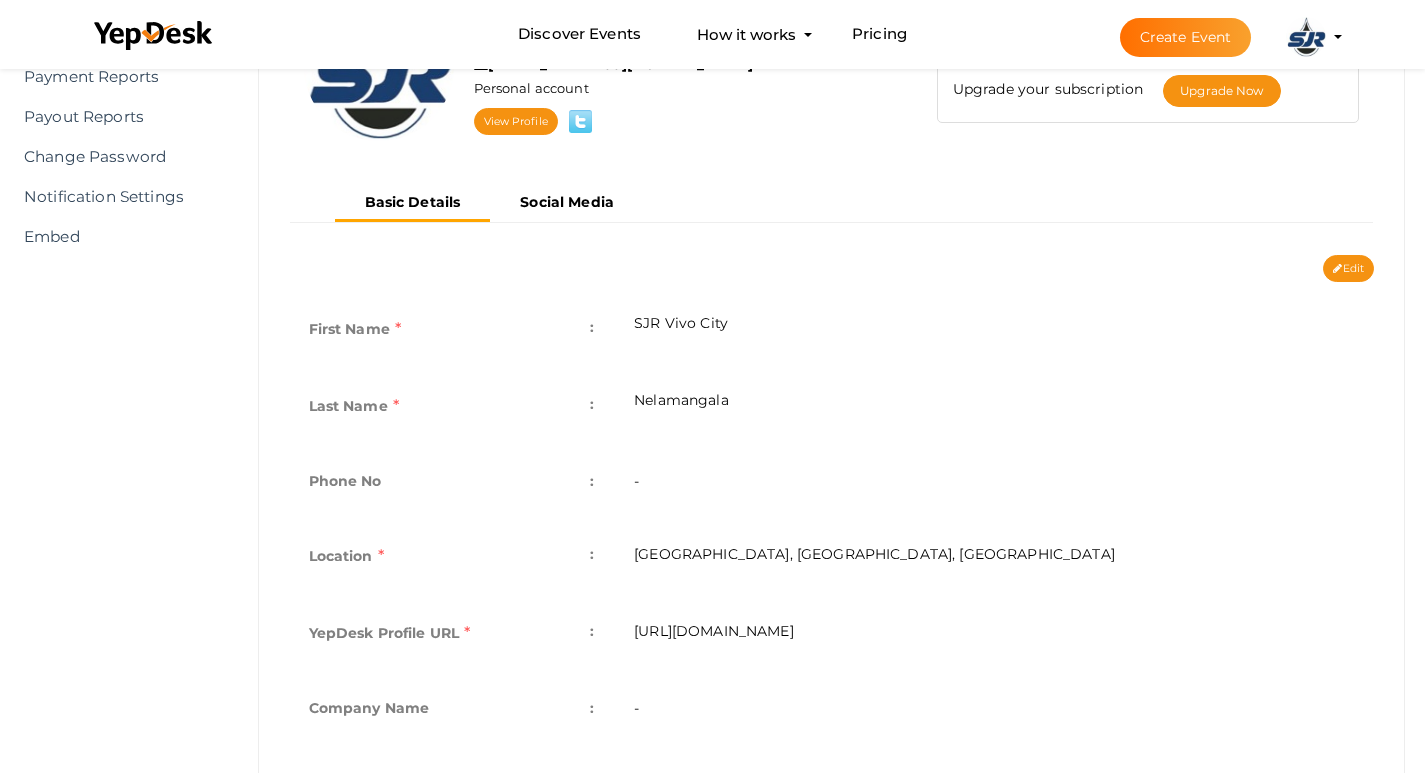 scroll, scrollTop: 162, scrollLeft: 0, axis: vertical 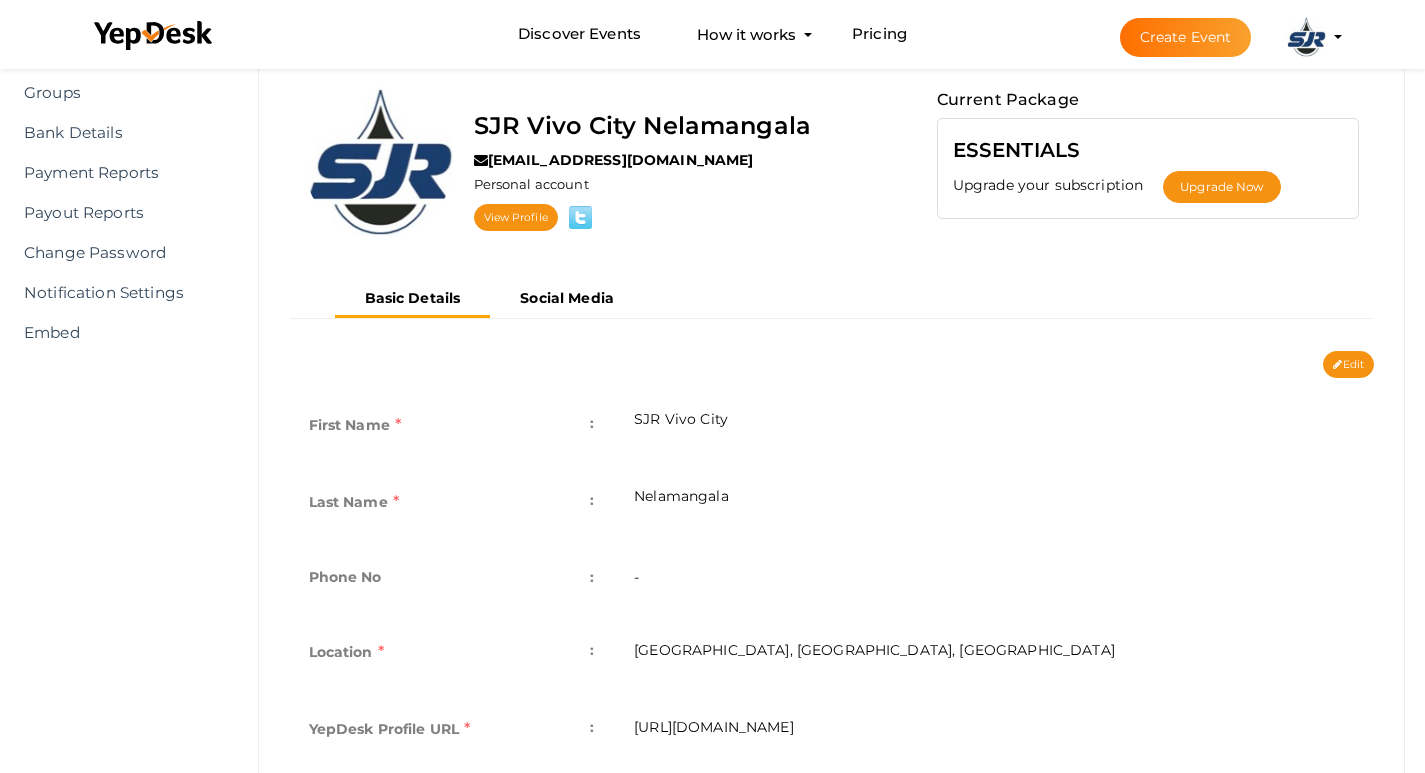 drag, startPoint x: 560, startPoint y: 298, endPoint x: 940, endPoint y: 289, distance: 380.10657 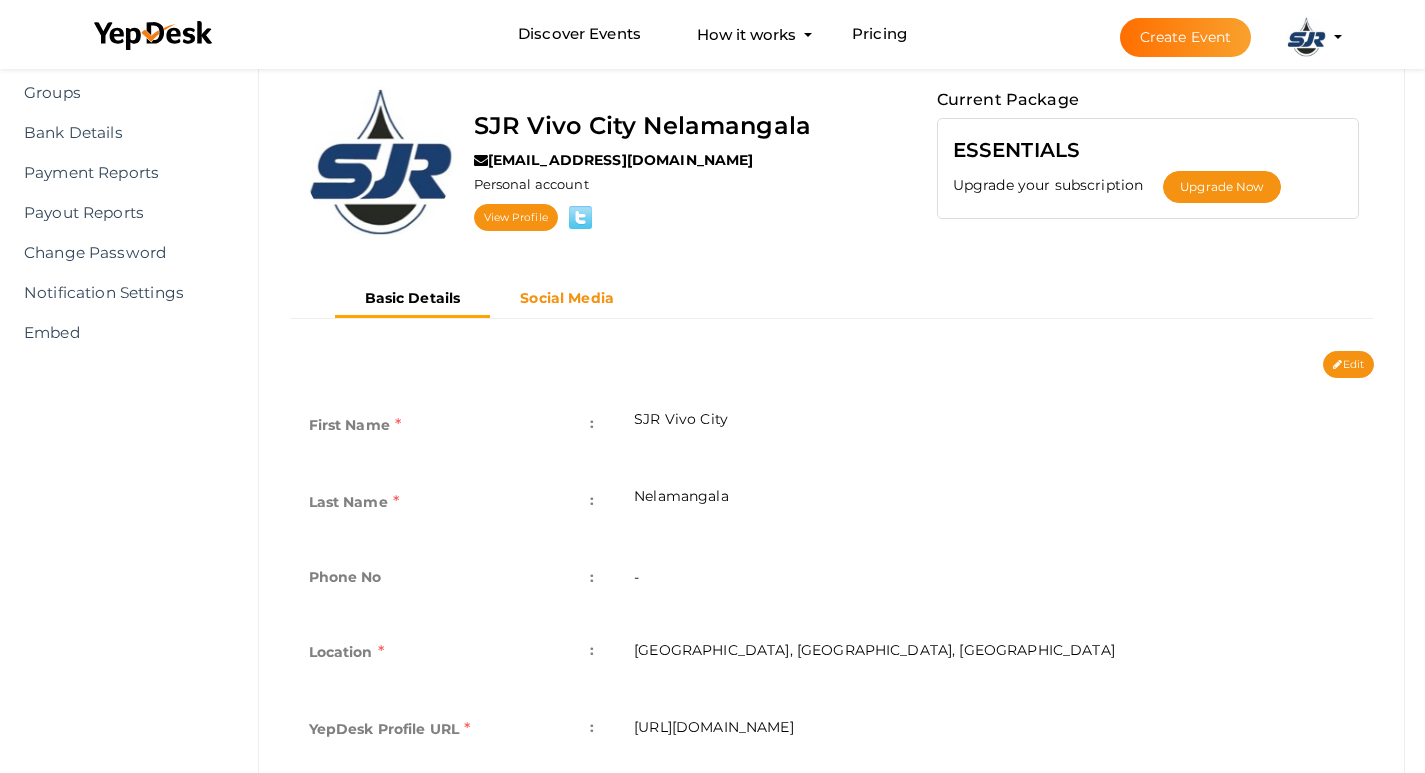 click on "Social Media" at bounding box center [567, 298] 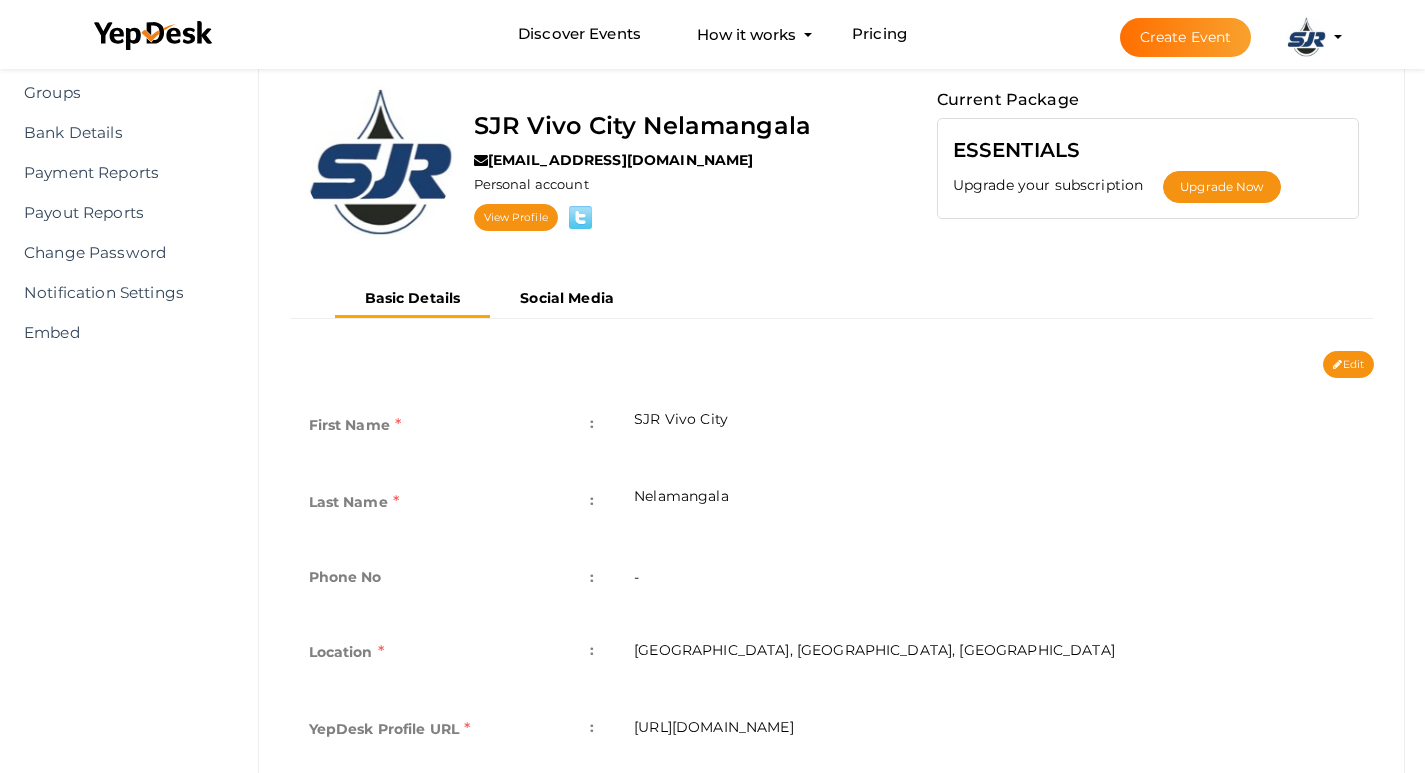 scroll, scrollTop: 25, scrollLeft: 0, axis: vertical 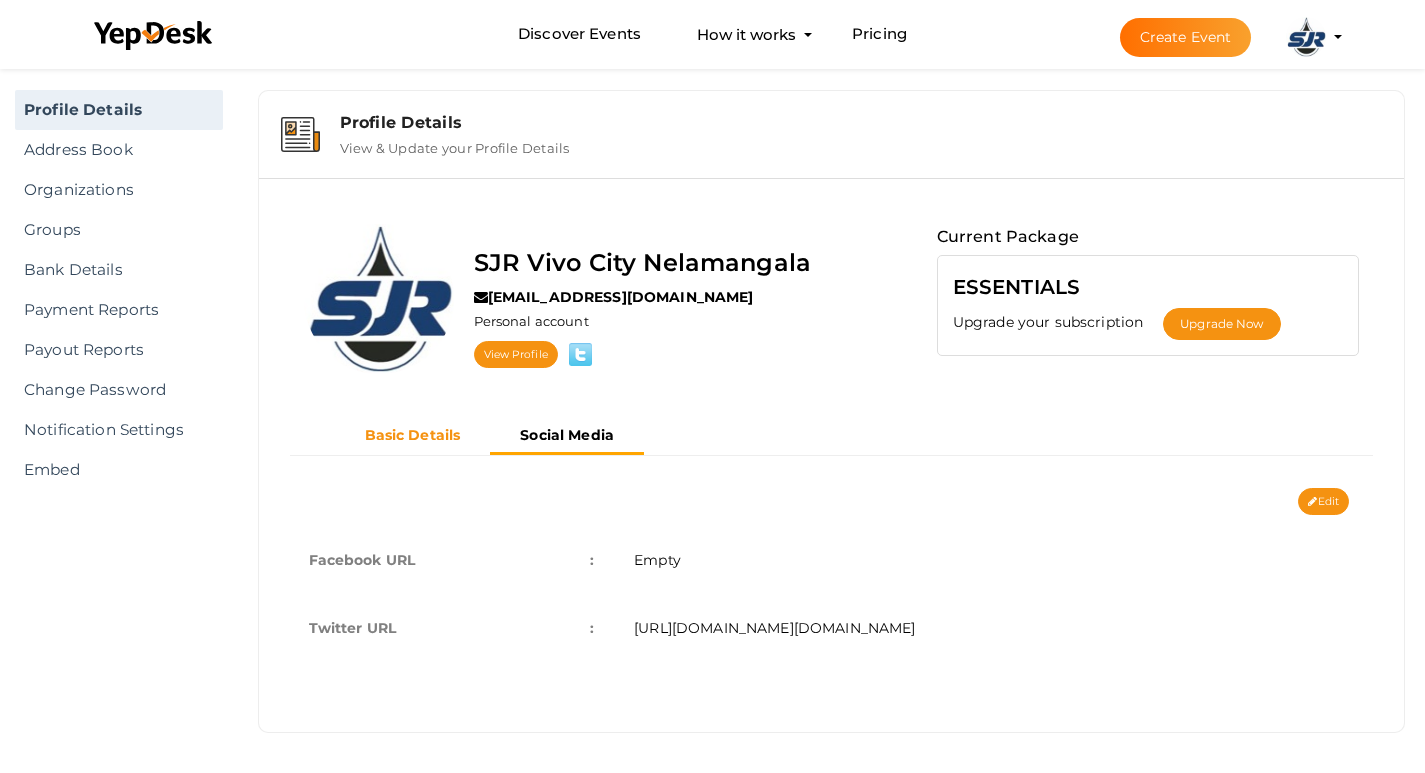 click on "Basic Details" at bounding box center (413, 435) 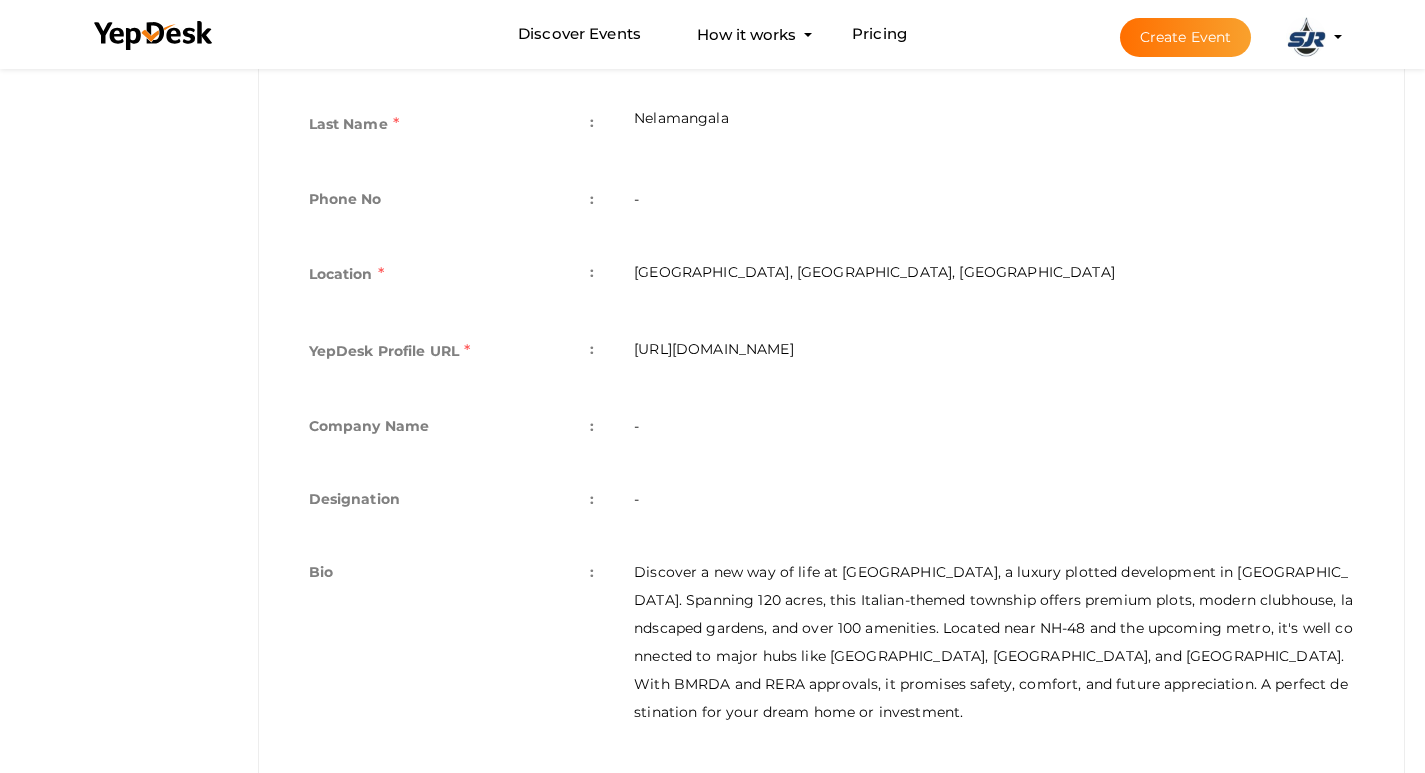 scroll, scrollTop: 562, scrollLeft: 0, axis: vertical 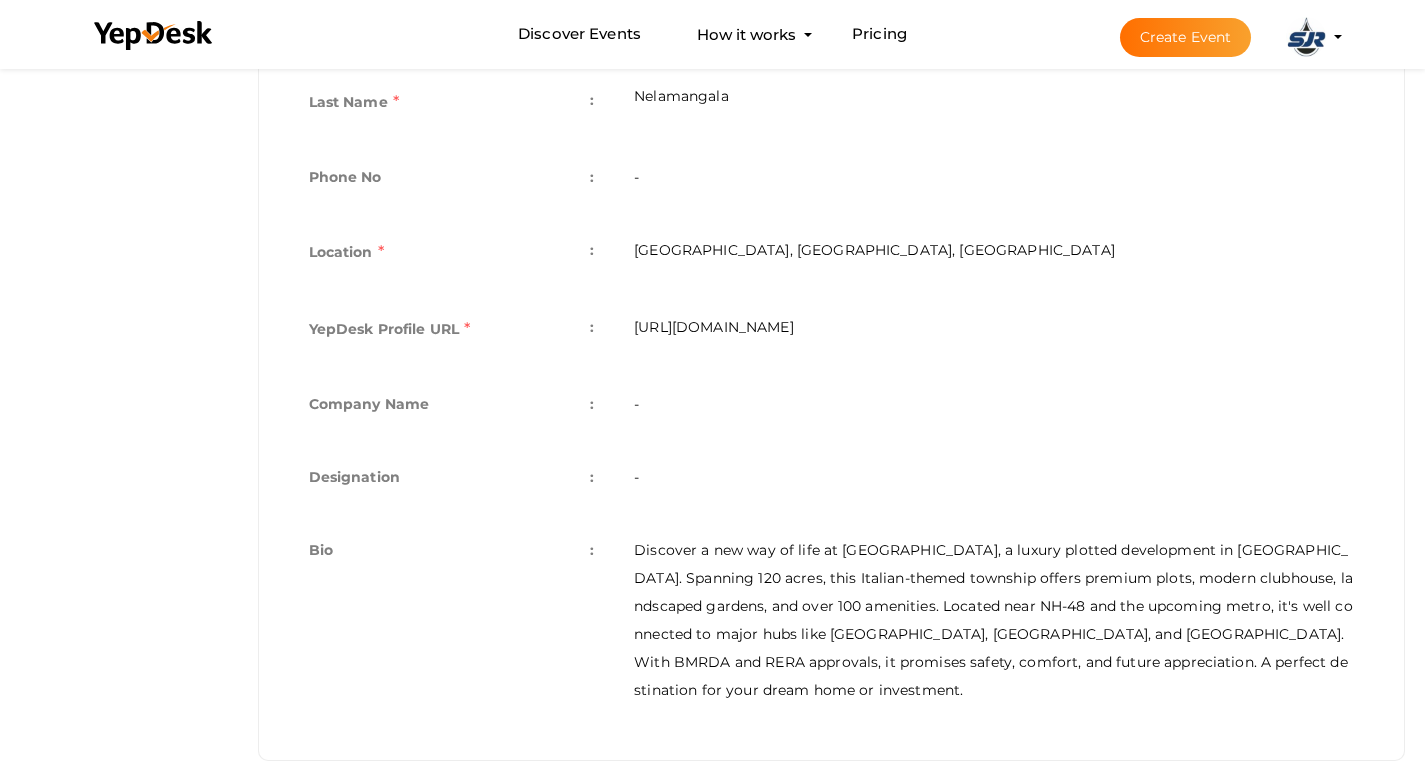 click on "Discover a new way of life at SJR Vivo City, a luxury plotted development in Nelamangala. Spanning 120 acres, this Italian-themed township offers premium plots, modern clubhouse, landscaped gardens, and over 100 amenities. Located near NH-48 and the upcoming metro, it's well connected to major hubs like Peenya, Kengeri, and Tumkur Road. With BMRDA and RERA approvals, it promises safety, comfort, and future appreciation. A perfect destination for your dream home or investment." at bounding box center (994, 620) 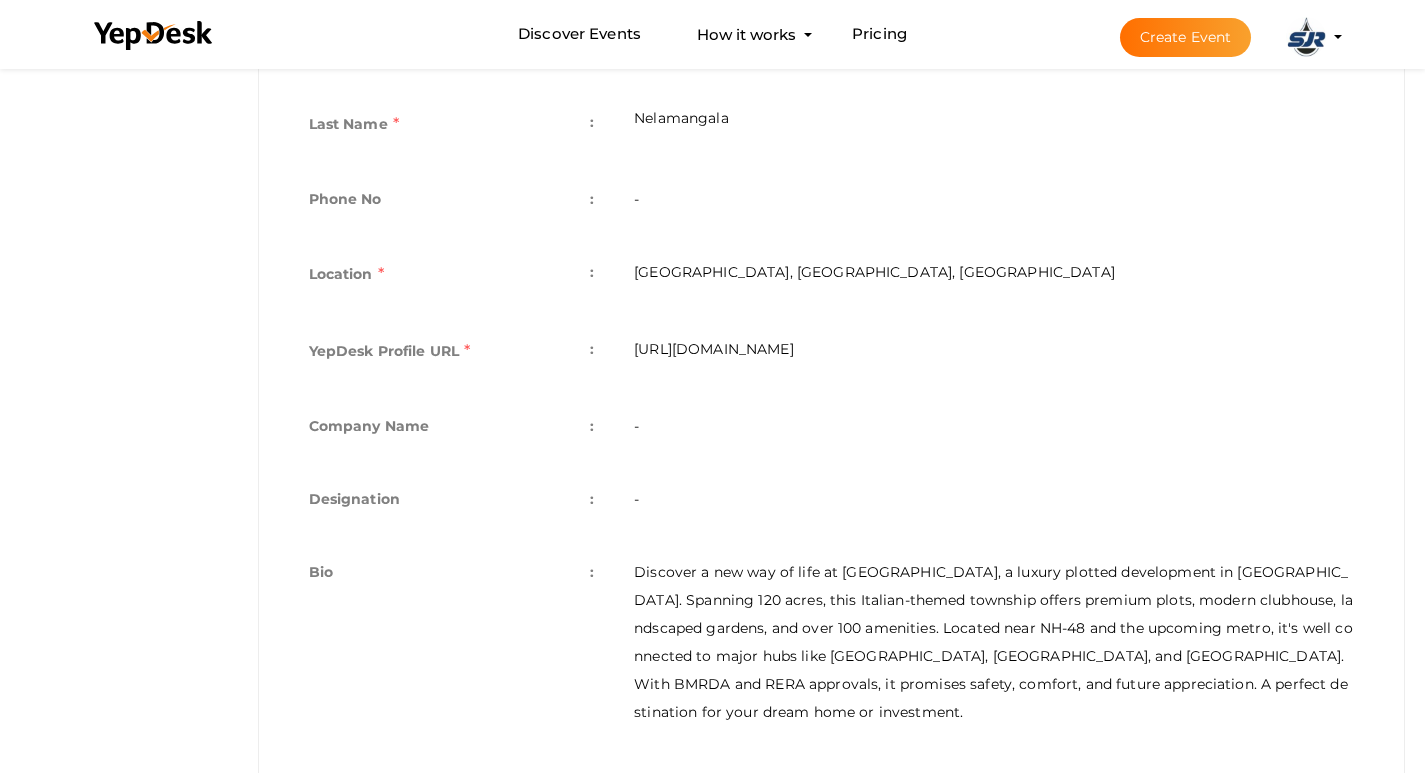 scroll, scrollTop: 562, scrollLeft: 0, axis: vertical 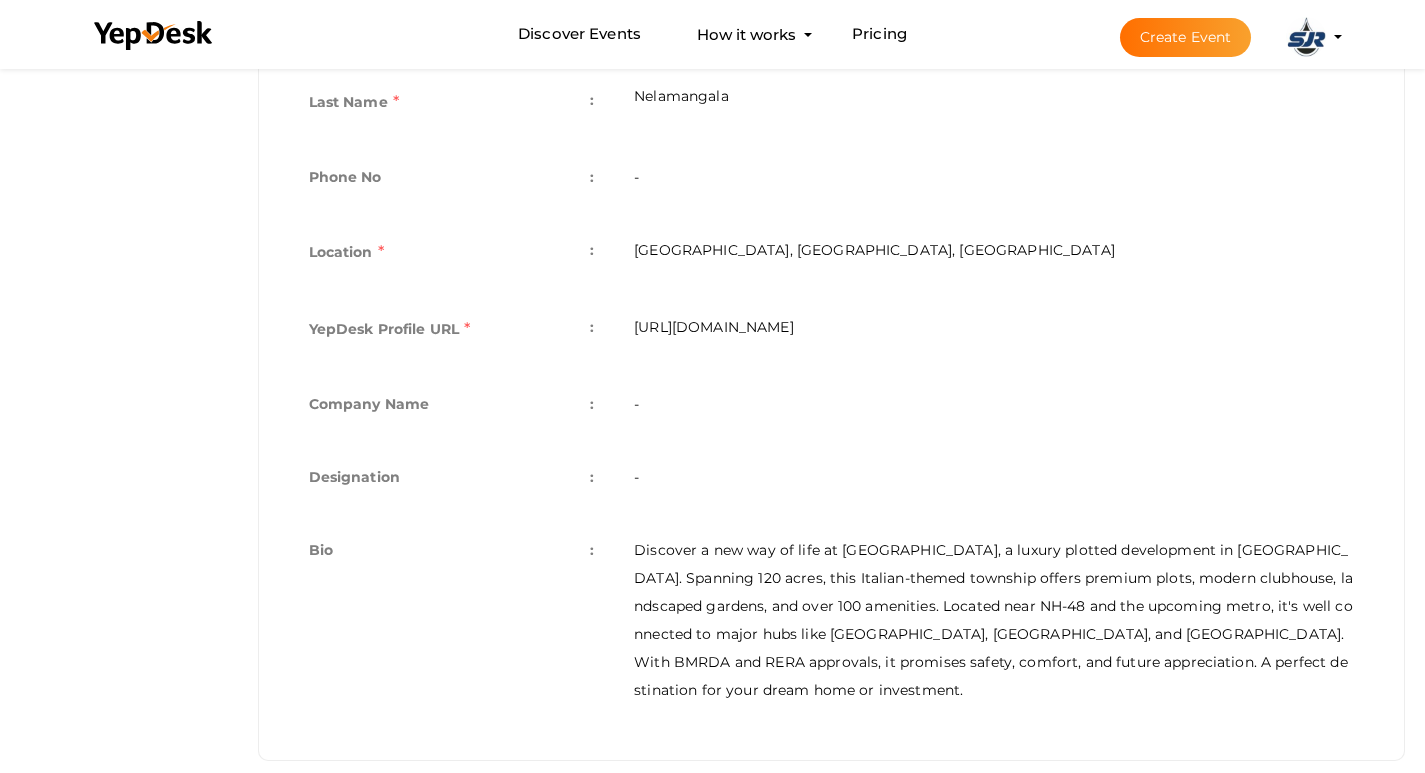 click on "Discover a new way of life at SJR Vivo City, a luxury plotted development in Nelamangala. Spanning 120 acres, this Italian-themed township offers premium plots, modern clubhouse, landscaped gardens, and over 100 amenities. Located near NH-48 and the upcoming metro, it's well connected to major hubs like Peenya, Kengeri, and Tumkur Road. With BMRDA and RERA approvals, it promises safety, comfort, and future appreciation. A perfect destination for your dream home or investment." at bounding box center (994, 620) 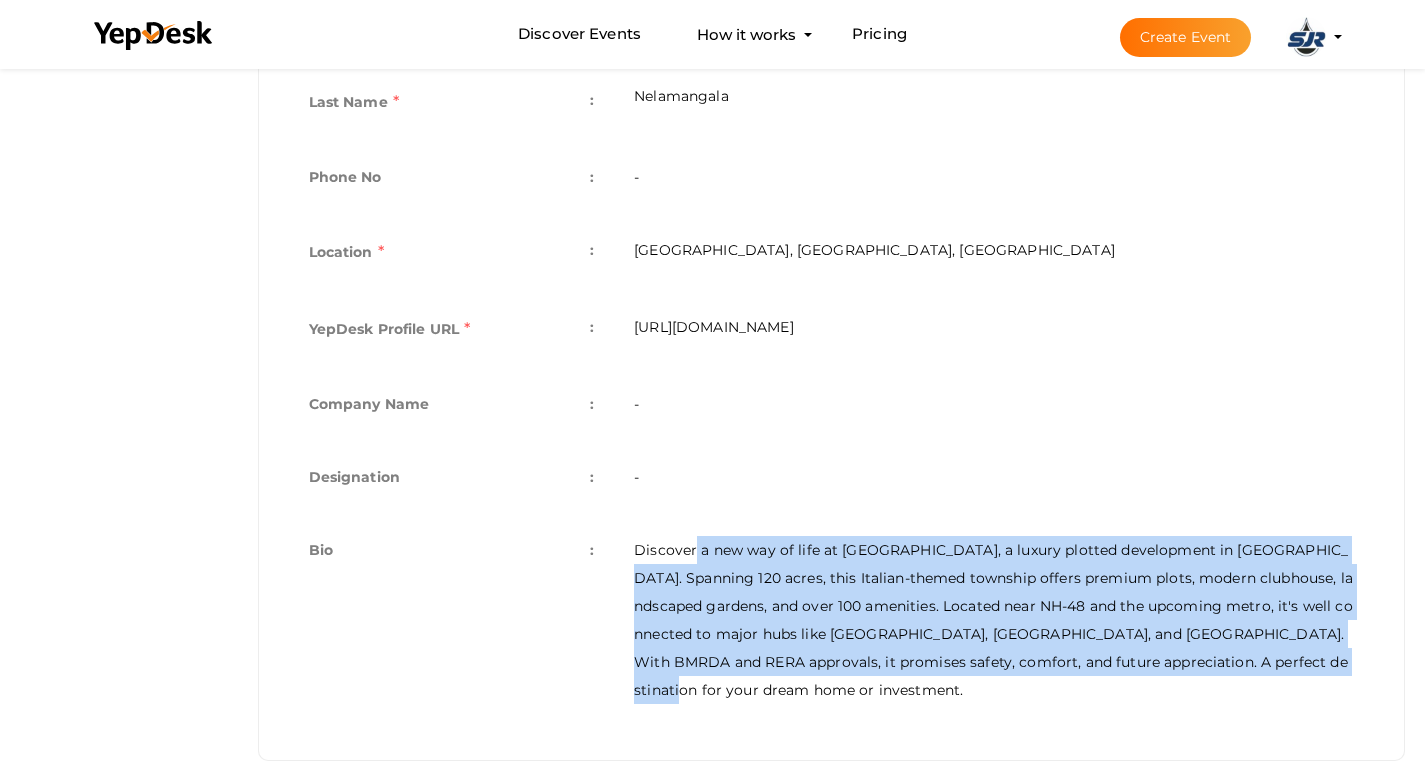 drag, startPoint x: 1297, startPoint y: 660, endPoint x: 697, endPoint y: 546, distance: 610.734 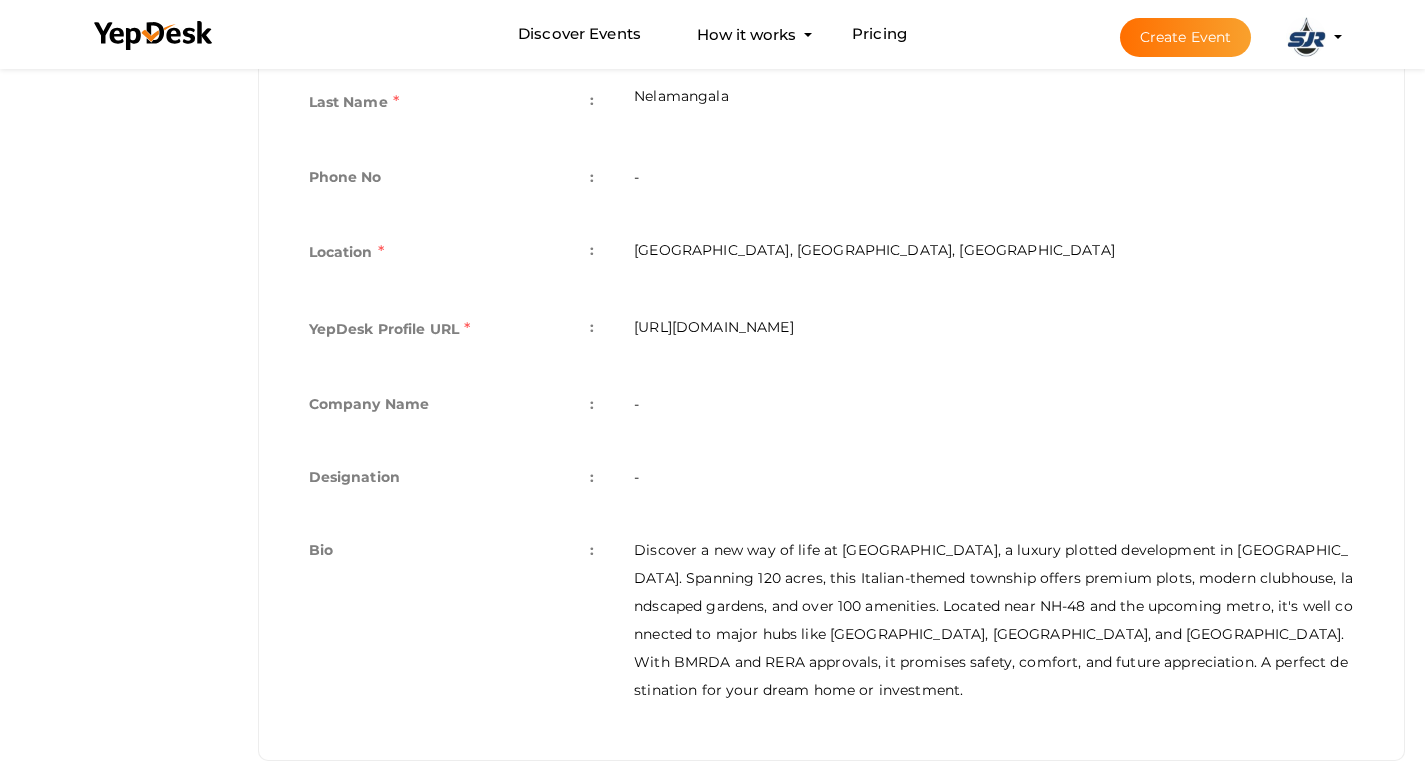 scroll, scrollTop: 0, scrollLeft: 0, axis: both 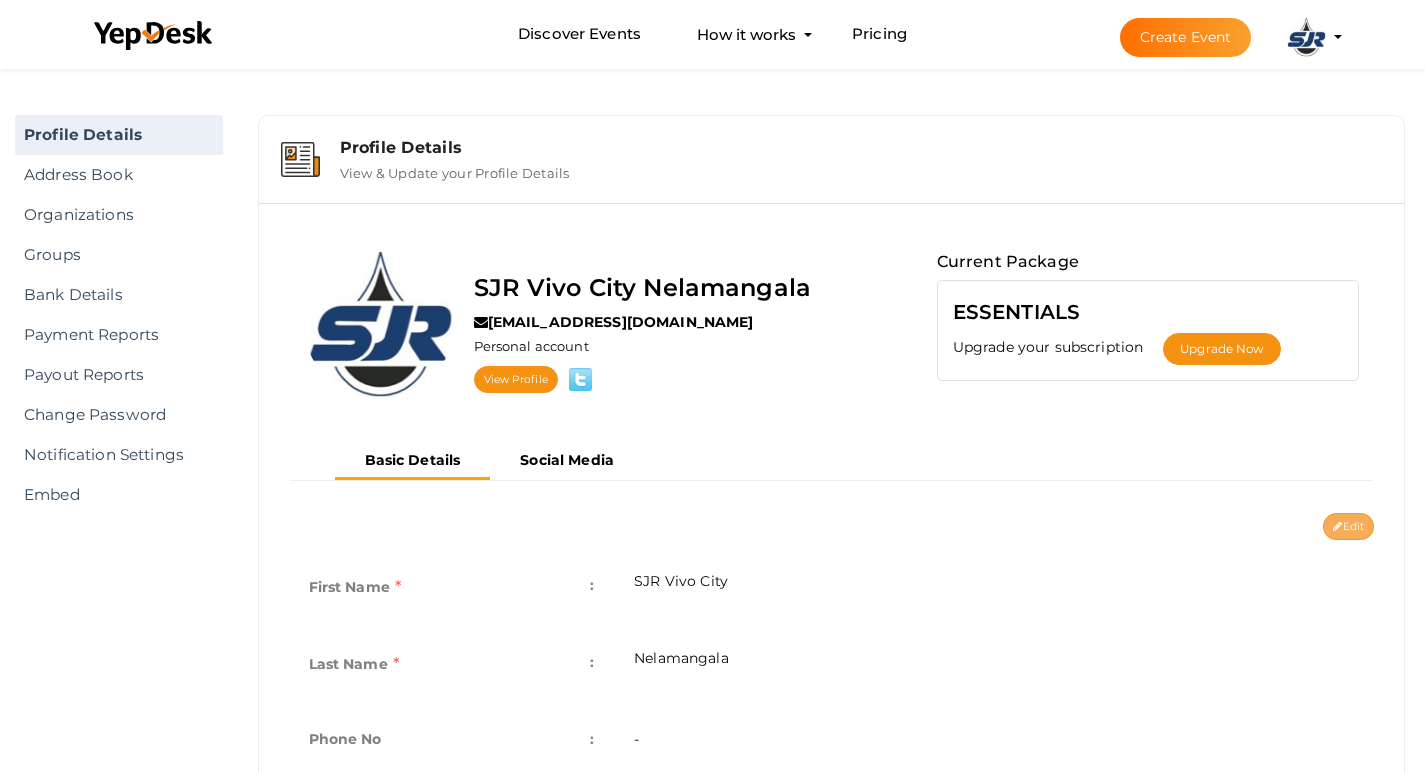 click on "Edit" at bounding box center [1348, 526] 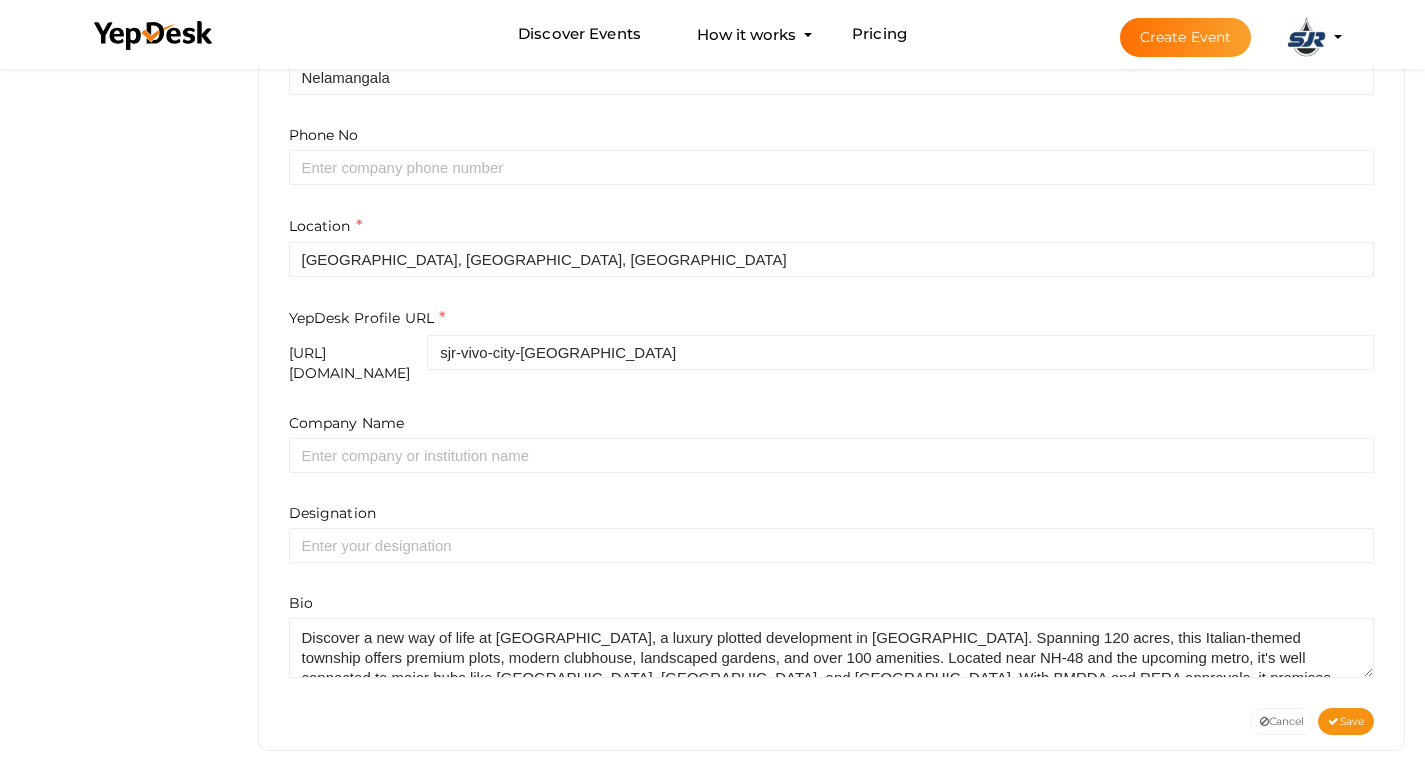 scroll, scrollTop: 606, scrollLeft: 0, axis: vertical 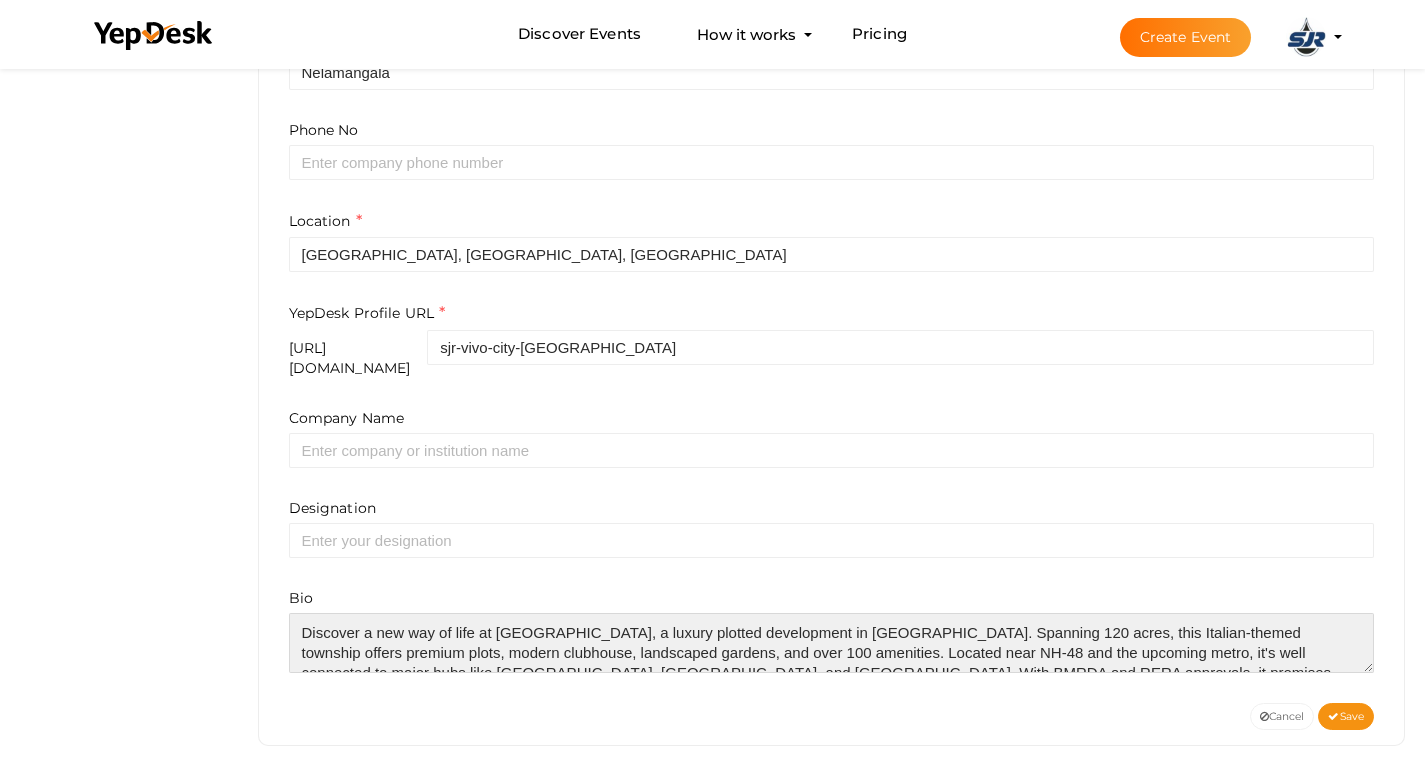 drag, startPoint x: 490, startPoint y: 626, endPoint x: 496, endPoint y: 643, distance: 18.027756 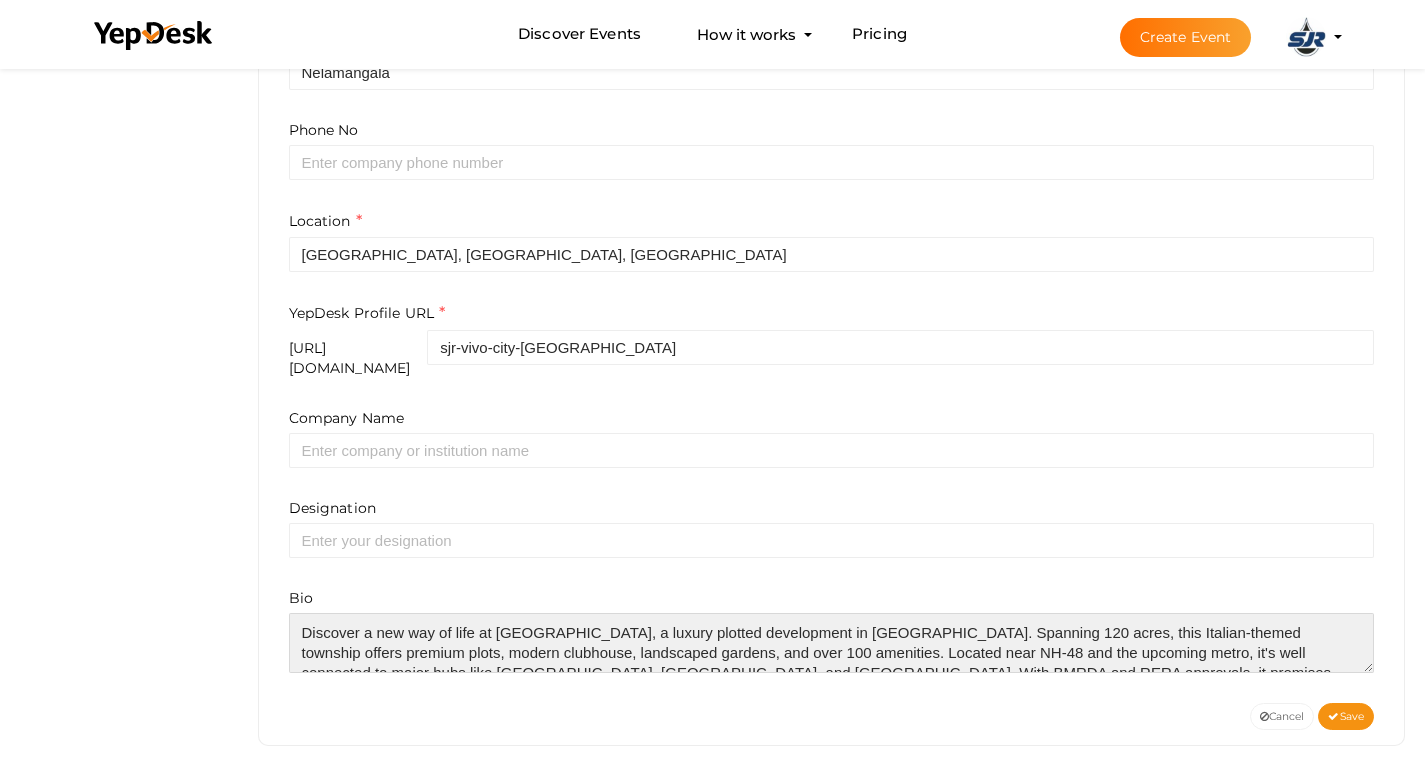 click at bounding box center [832, 643] 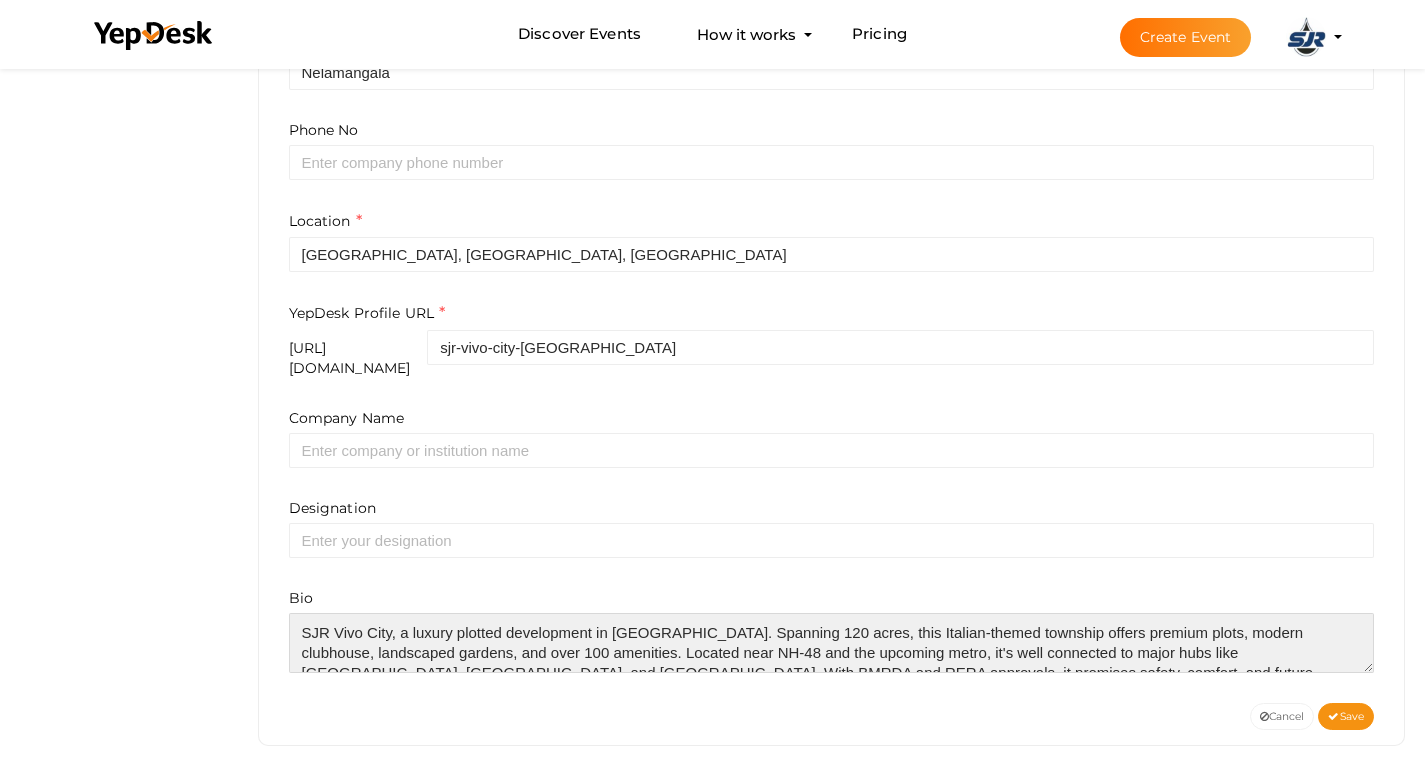 click at bounding box center (832, 643) 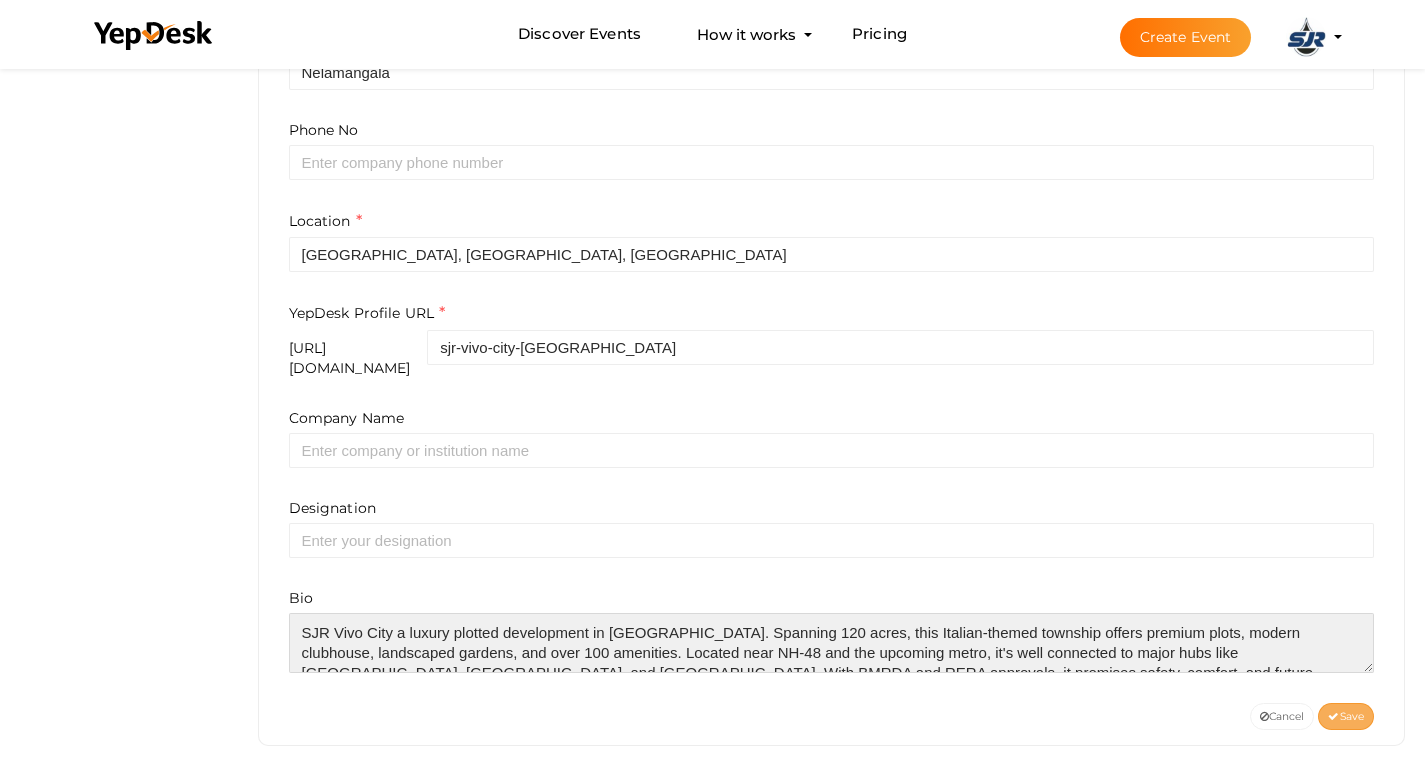 type on "SJR Vivo City a luxury plotted development in [GEOGRAPHIC_DATA]. Spanning 120 acres, this Italian-themed township offers premium plots, modern clubhouse, landscaped gardens, and over 100 amenities. Located near NH-48 and the upcoming metro, it's well connected to major hubs like [GEOGRAPHIC_DATA], [GEOGRAPHIC_DATA], and [GEOGRAPHIC_DATA]. With BMRDA and RERA approvals, it promises safety, comfort, and future appreciation. A perfect destination for your dream home or investment." 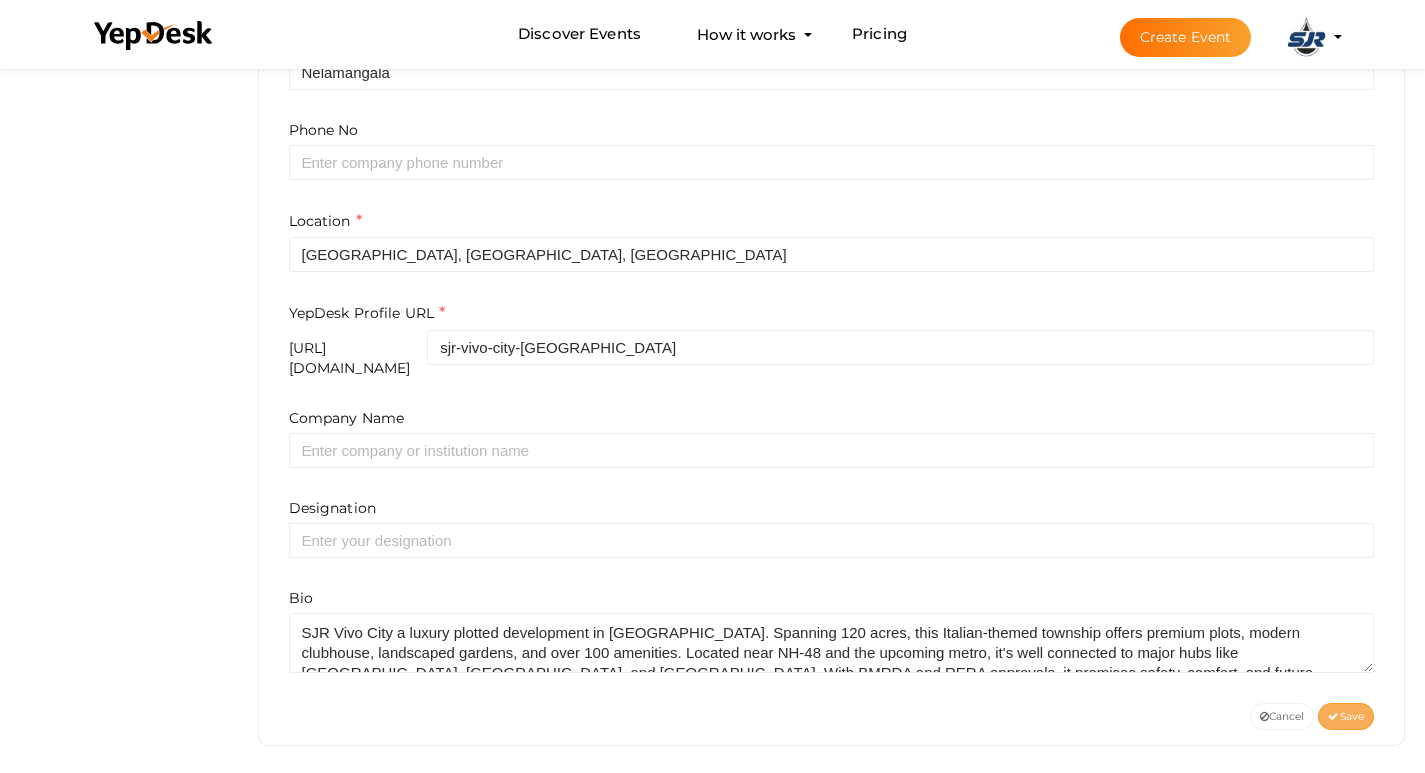 click on "Save" at bounding box center (1346, 716) 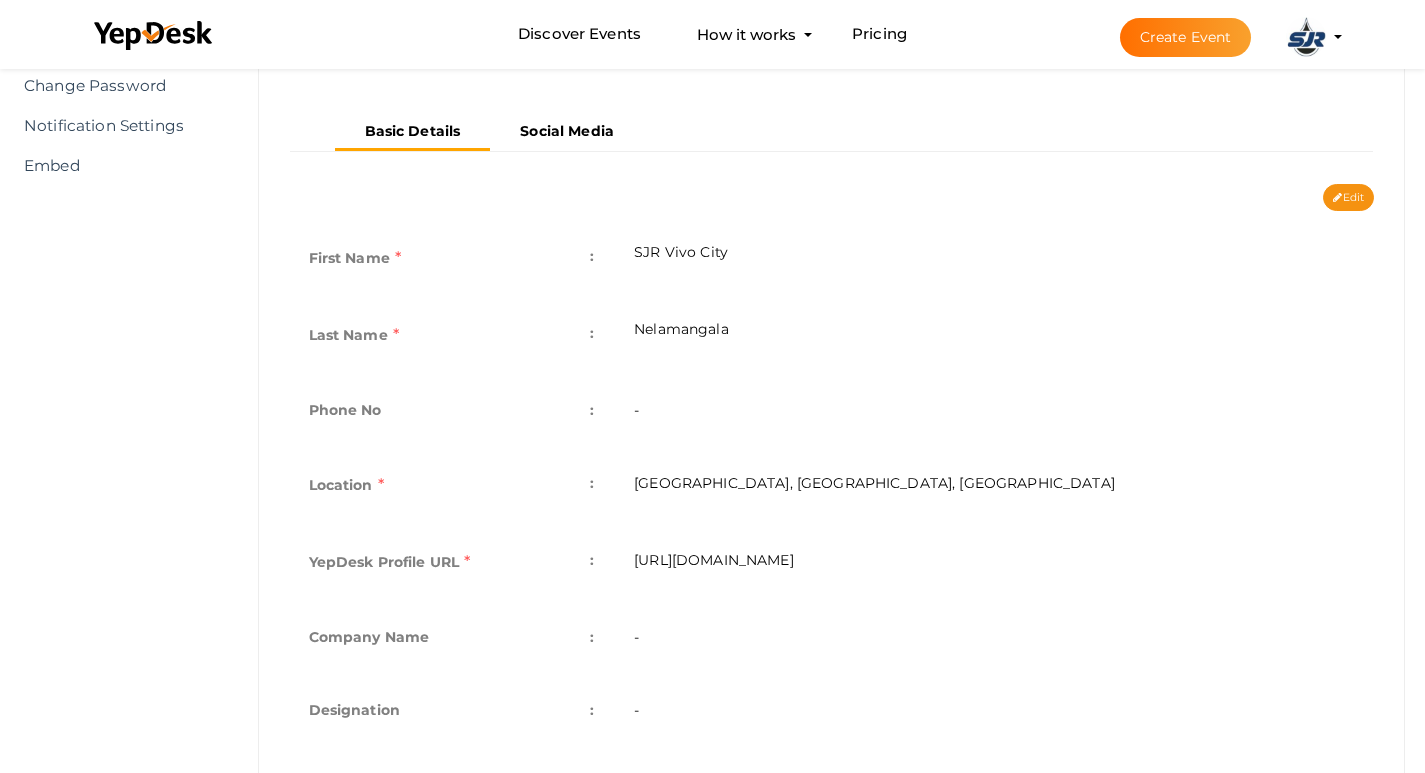 scroll, scrollTop: 162, scrollLeft: 0, axis: vertical 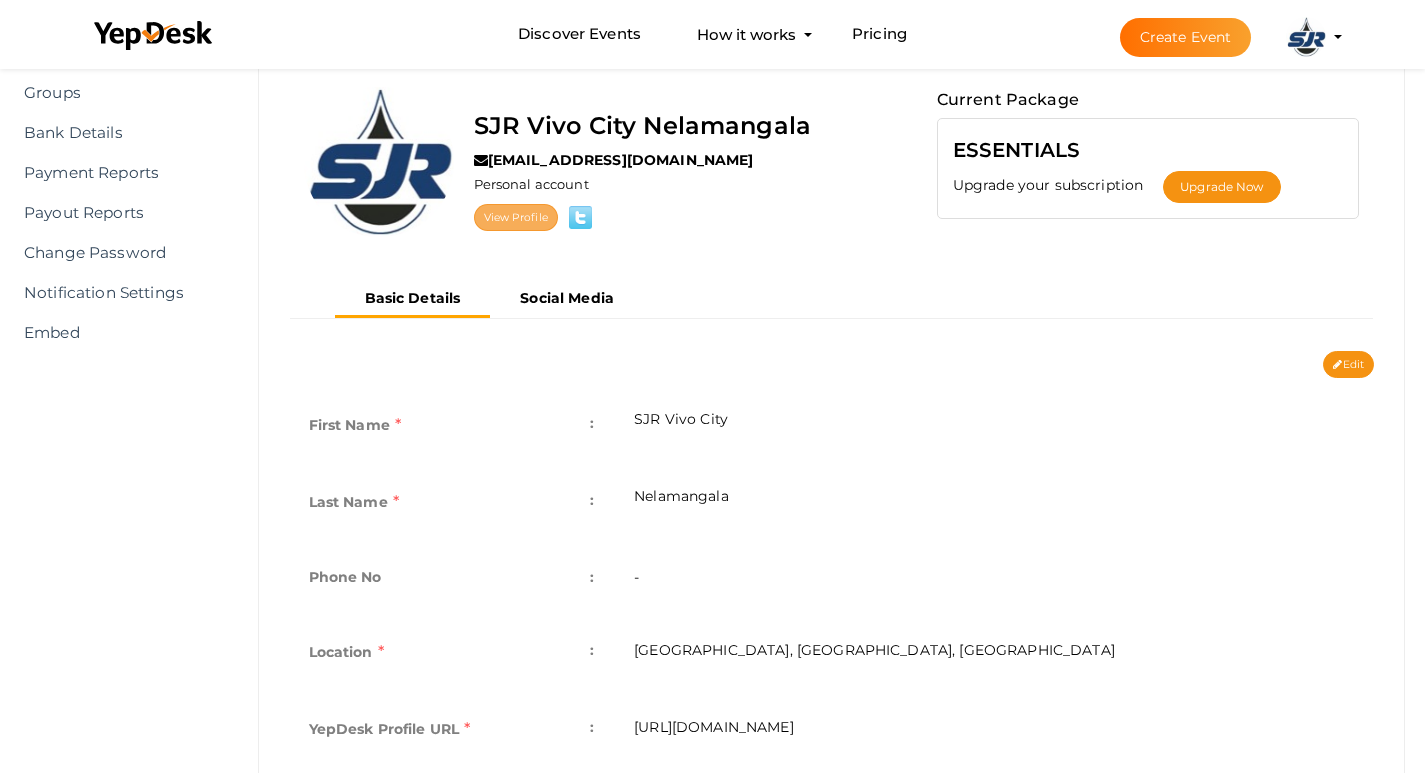 click on "View Profile" at bounding box center (516, 217) 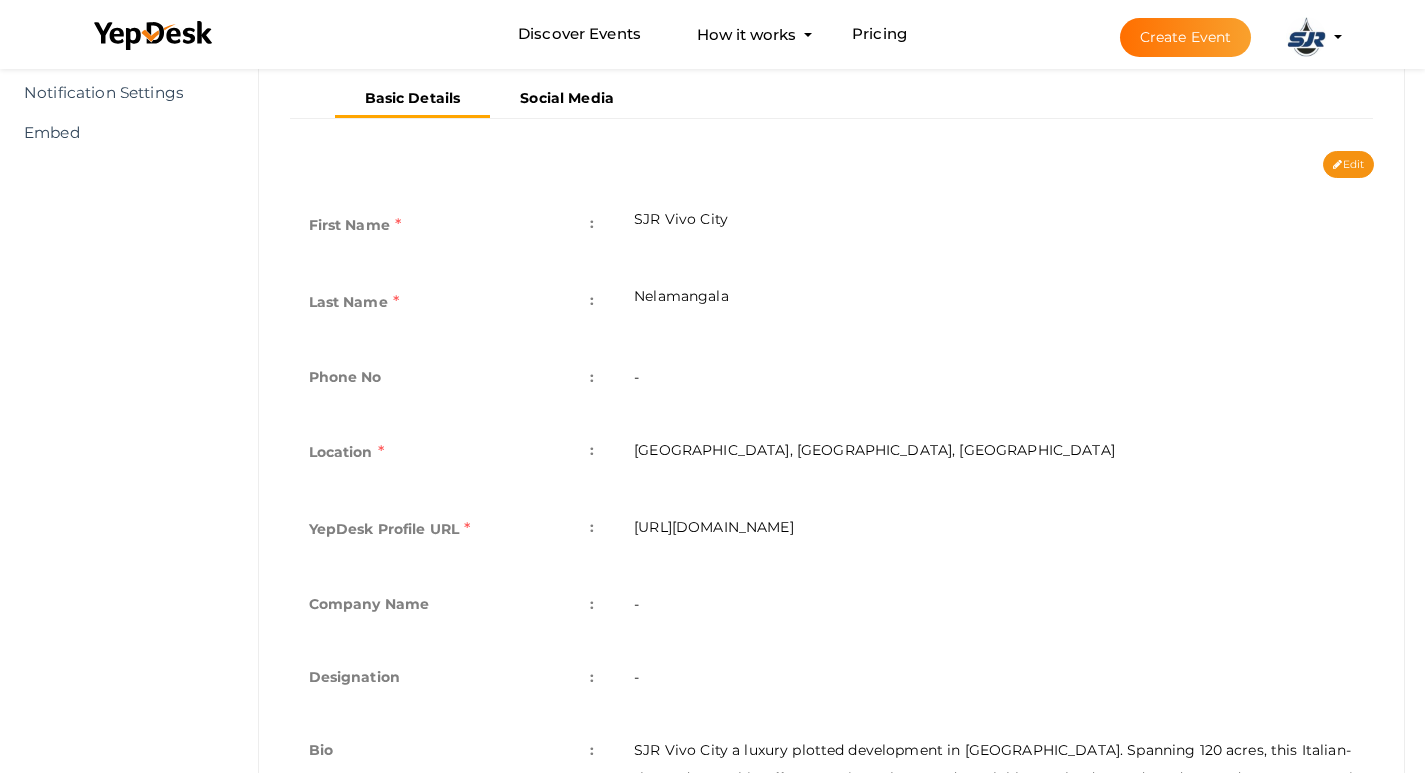 scroll, scrollTop: 0, scrollLeft: 0, axis: both 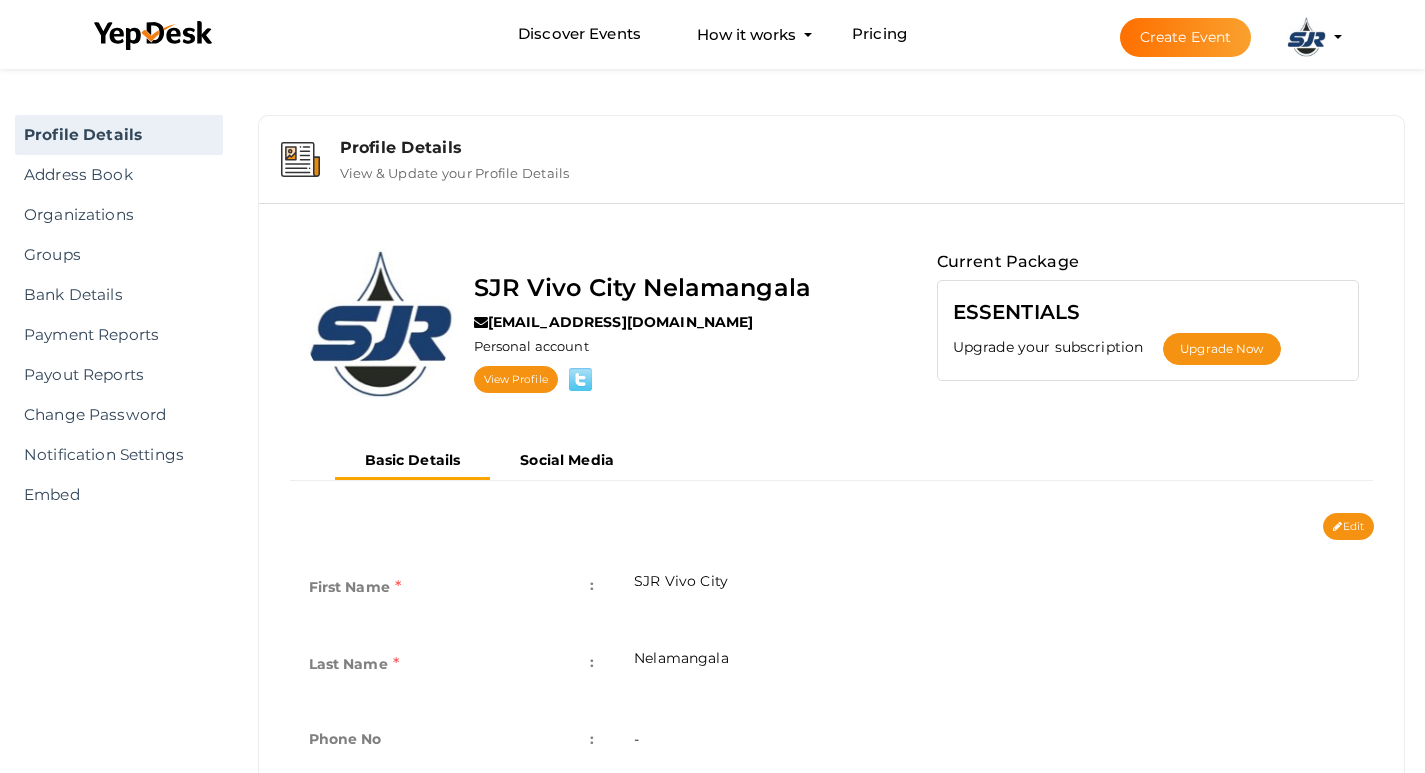 click on "Profile Details" at bounding box center (861, 147) 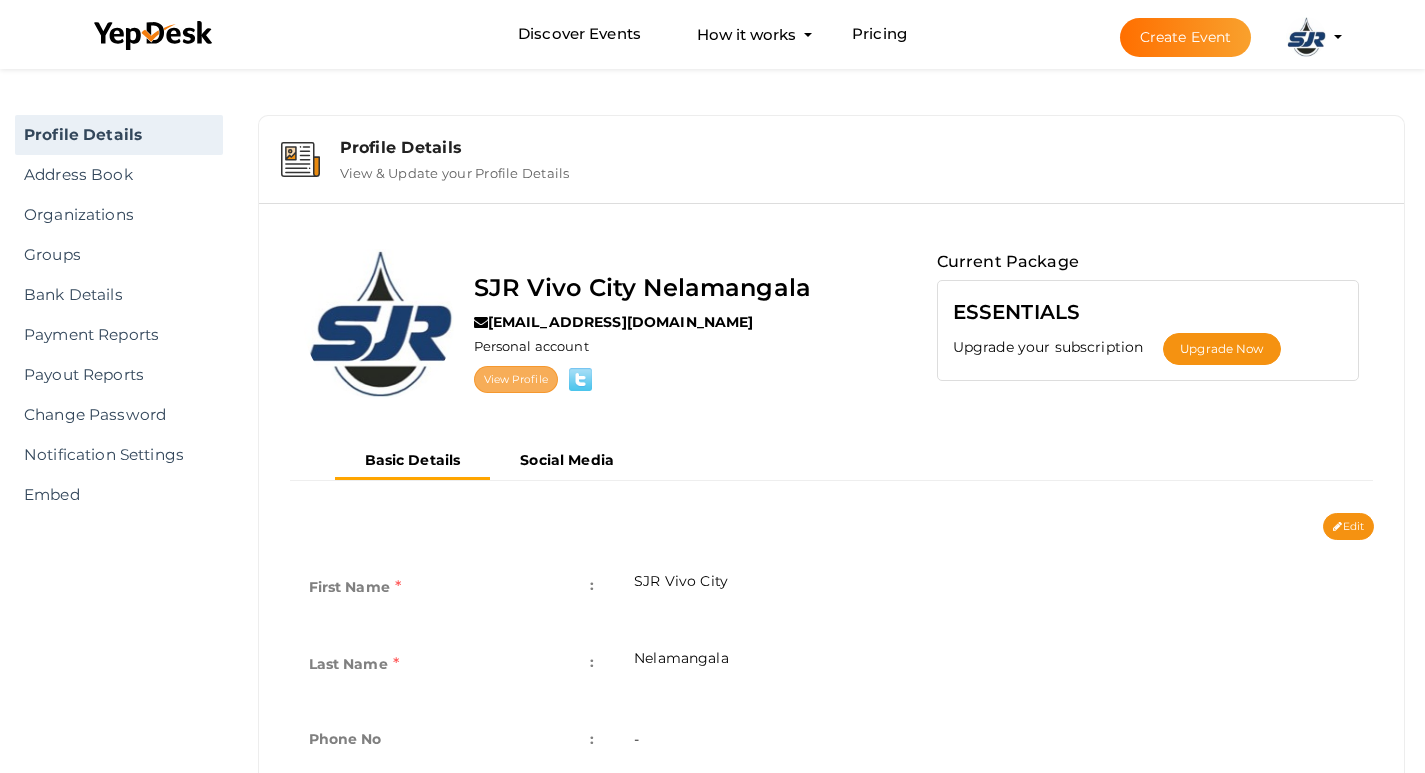 click on "View Profile" at bounding box center [516, 379] 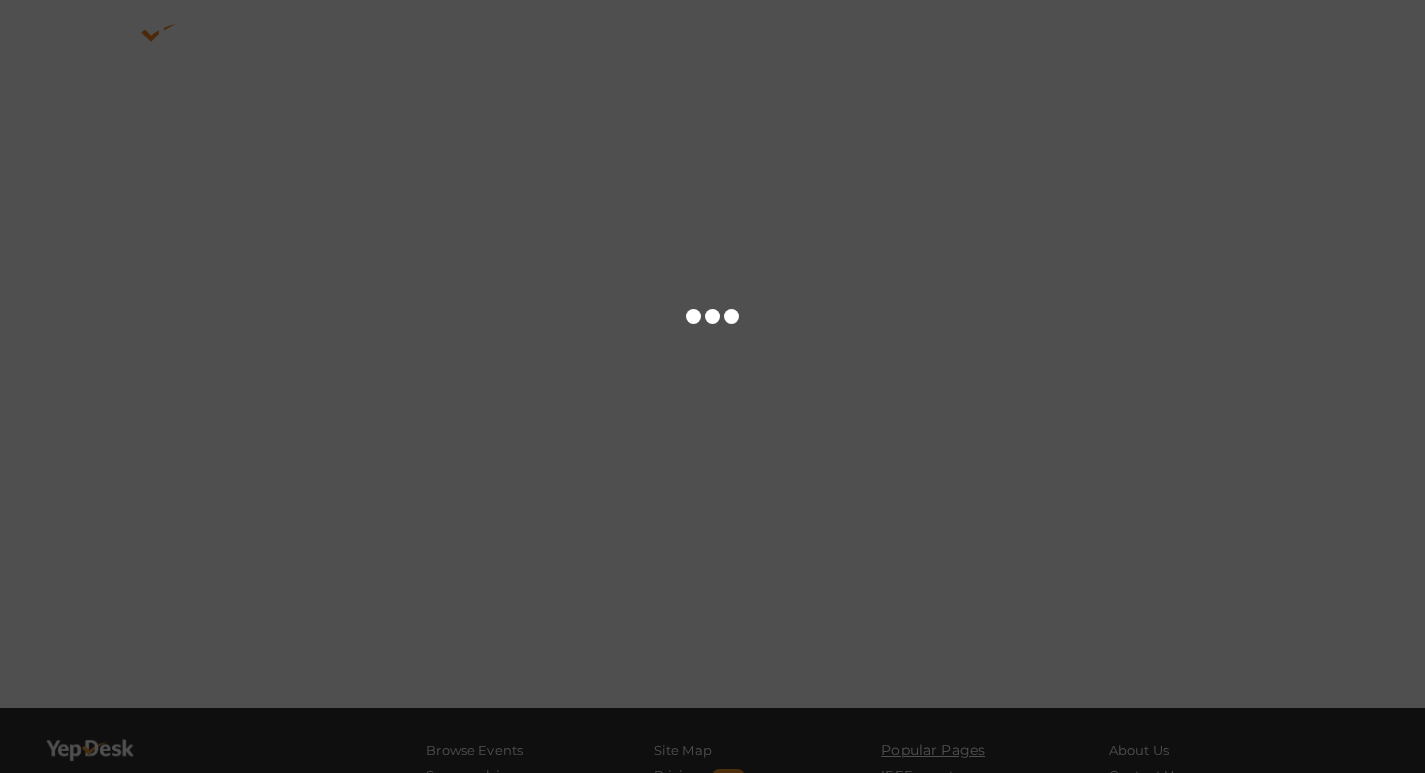 scroll, scrollTop: 0, scrollLeft: 0, axis: both 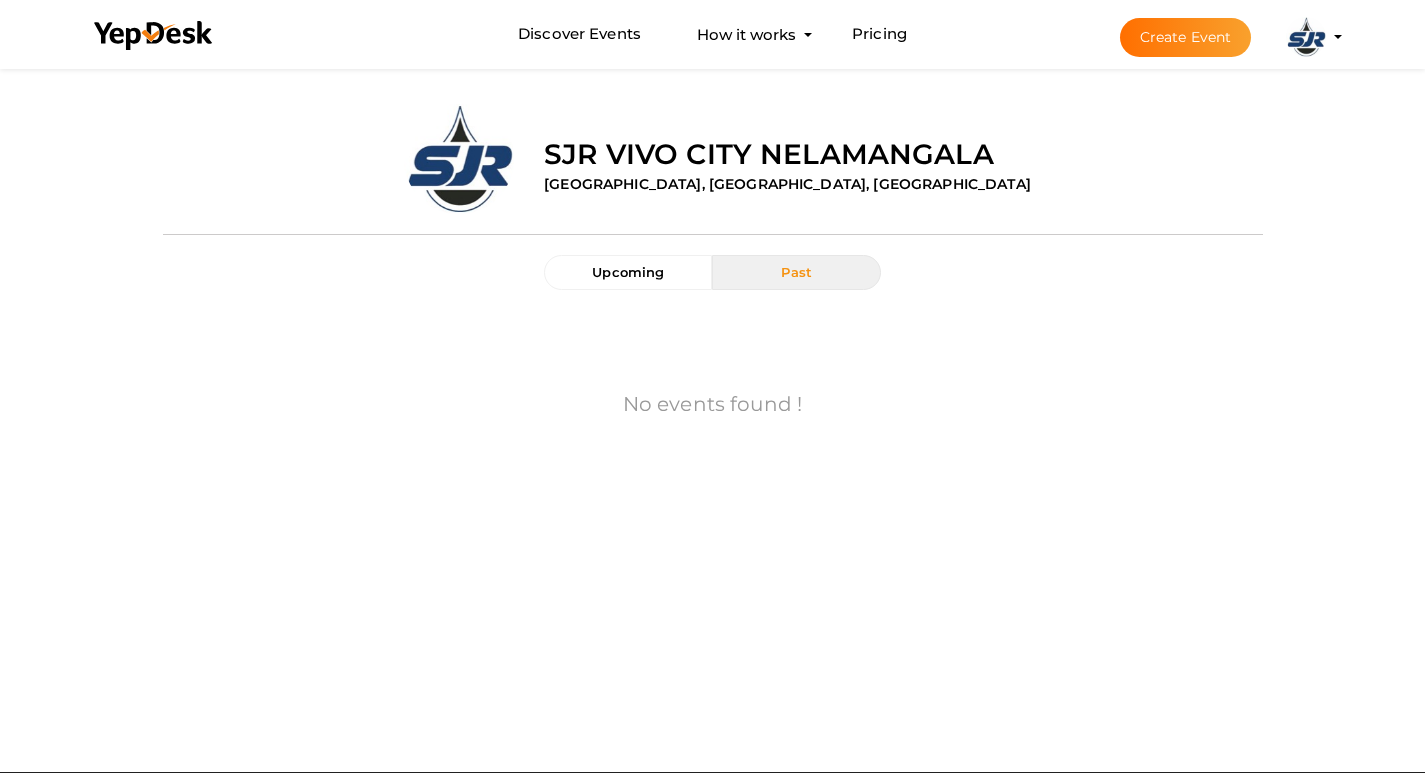 click at bounding box center [1306, 37] 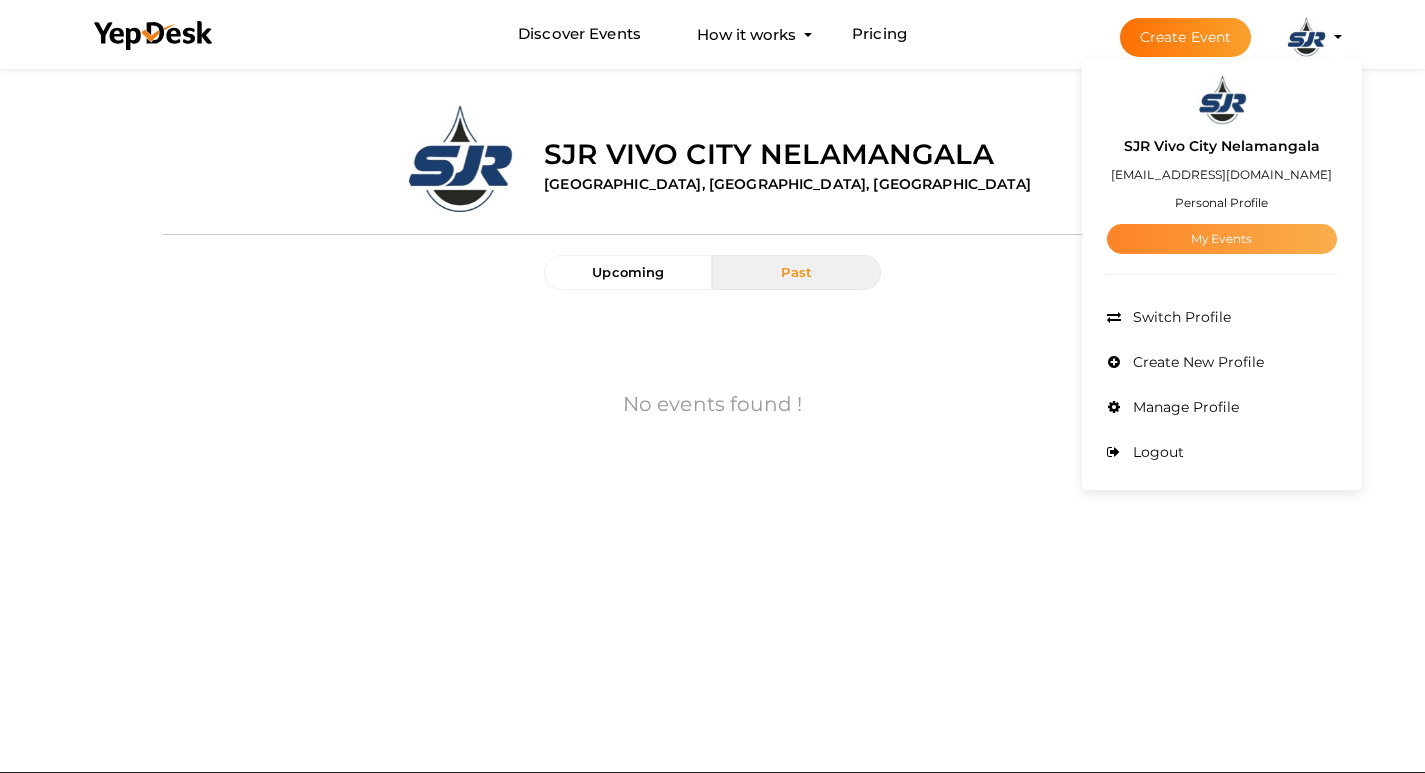 click on "My Events" at bounding box center [1222, 239] 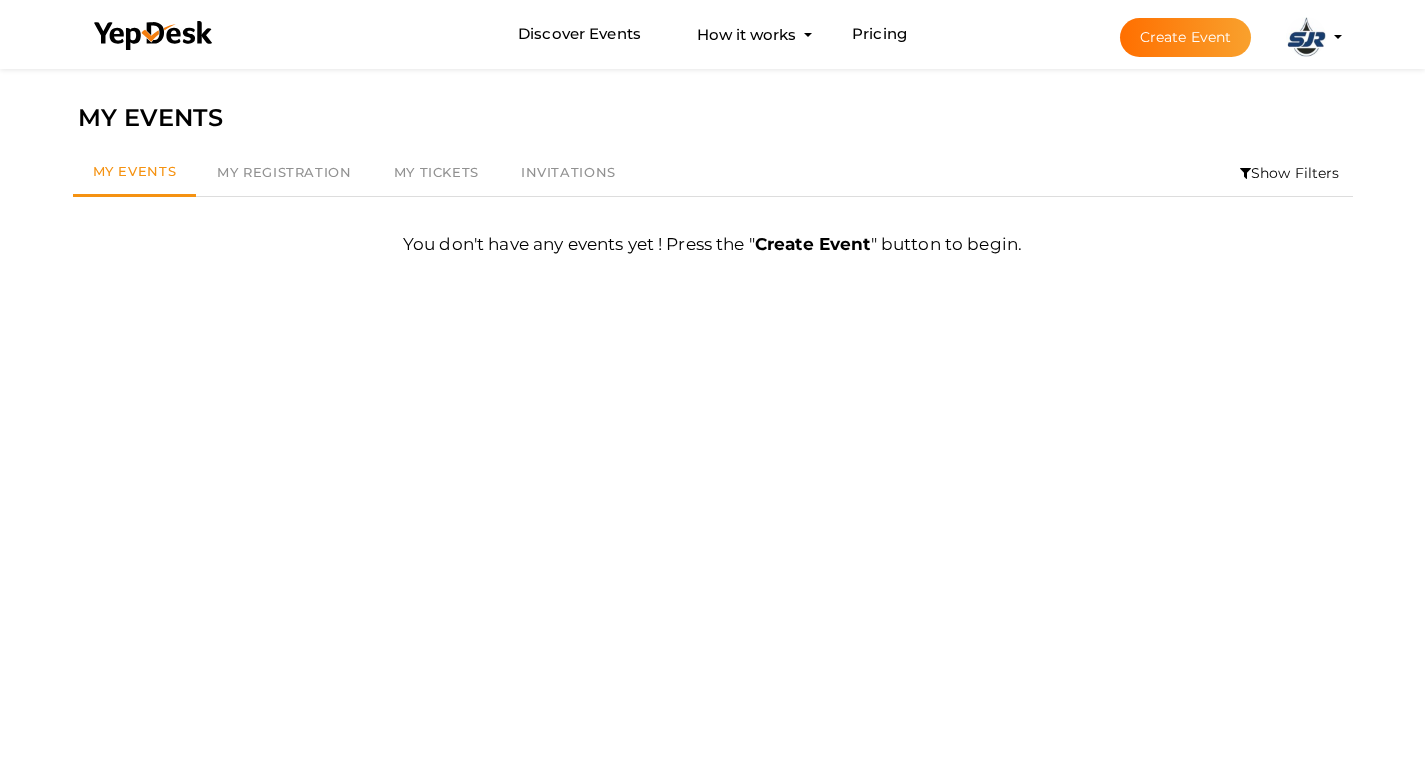 click at bounding box center (1306, 37) 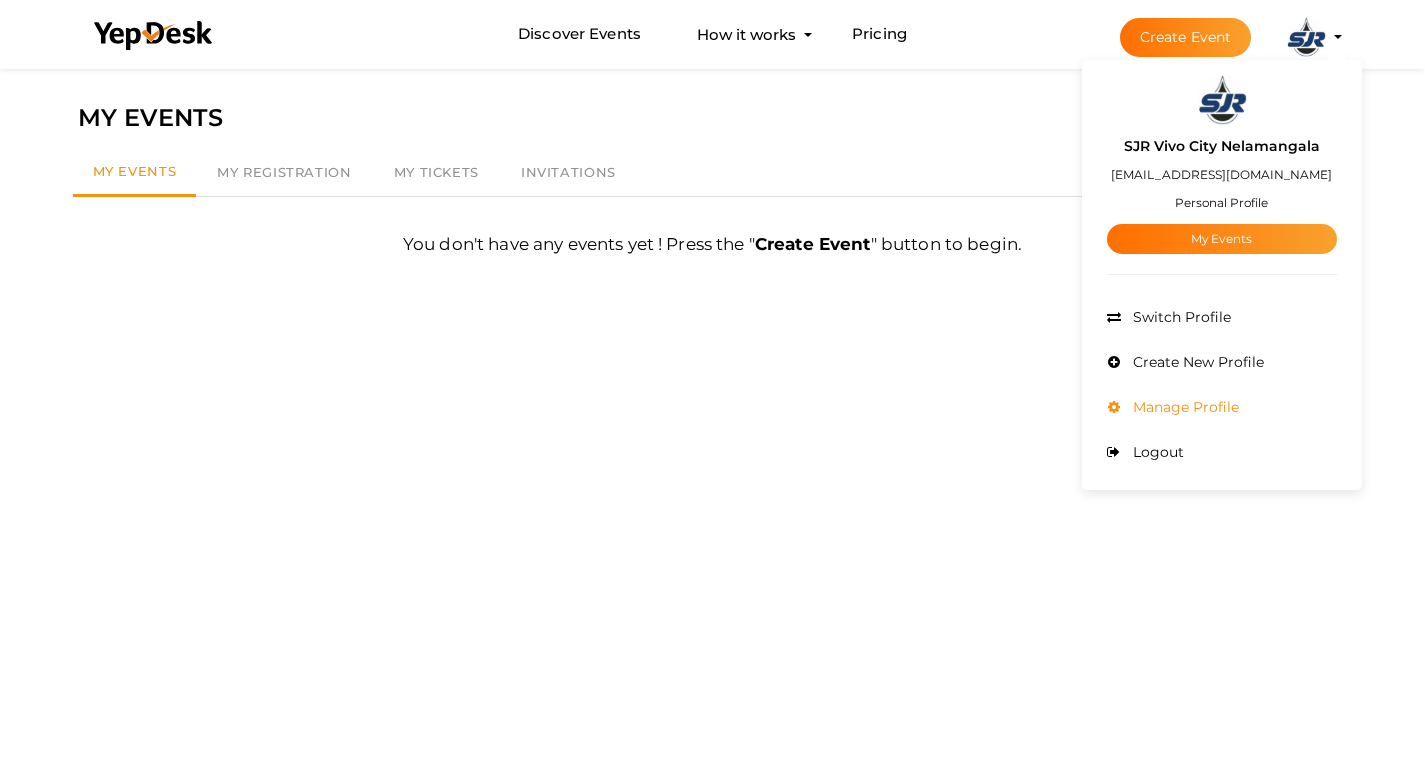 click on "Manage Profile" at bounding box center (1222, 407) 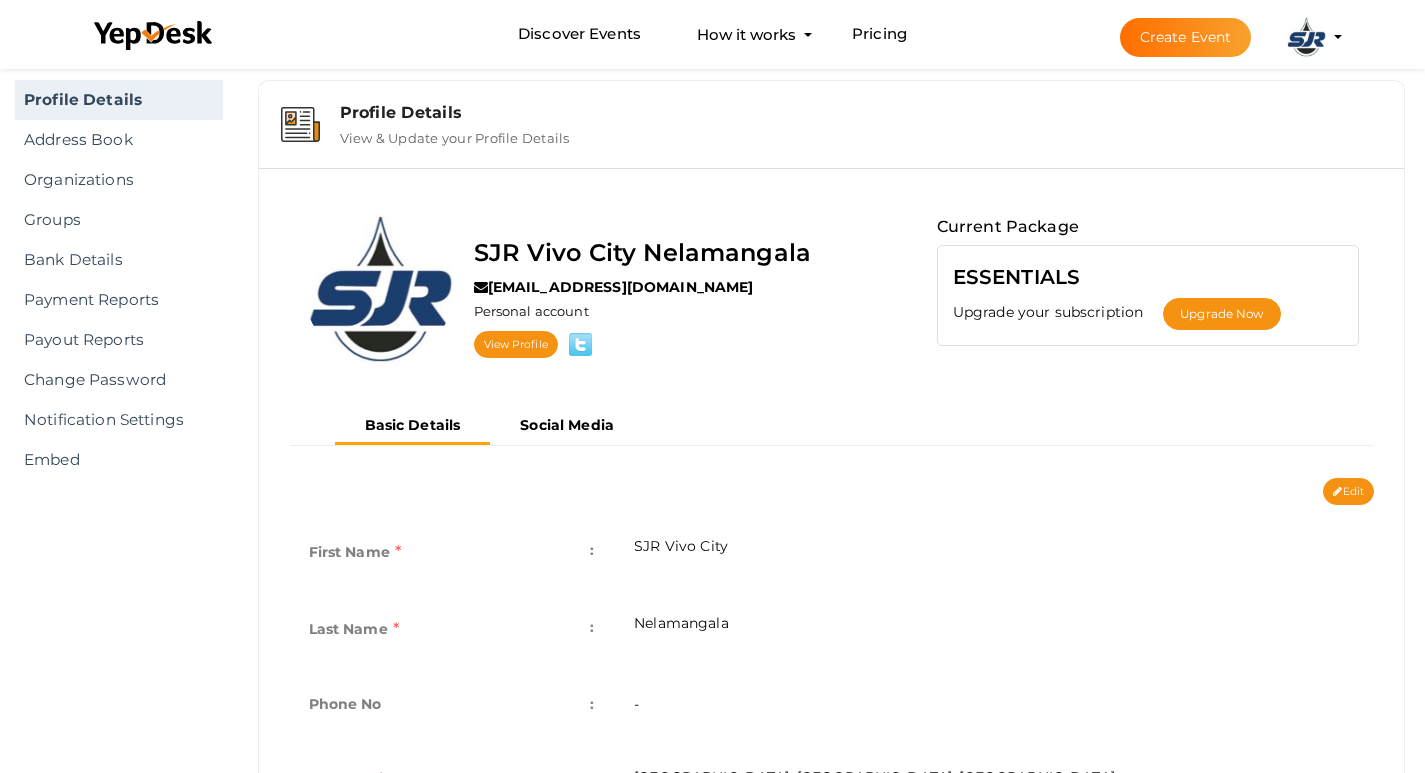 scroll, scrollTop: 0, scrollLeft: 0, axis: both 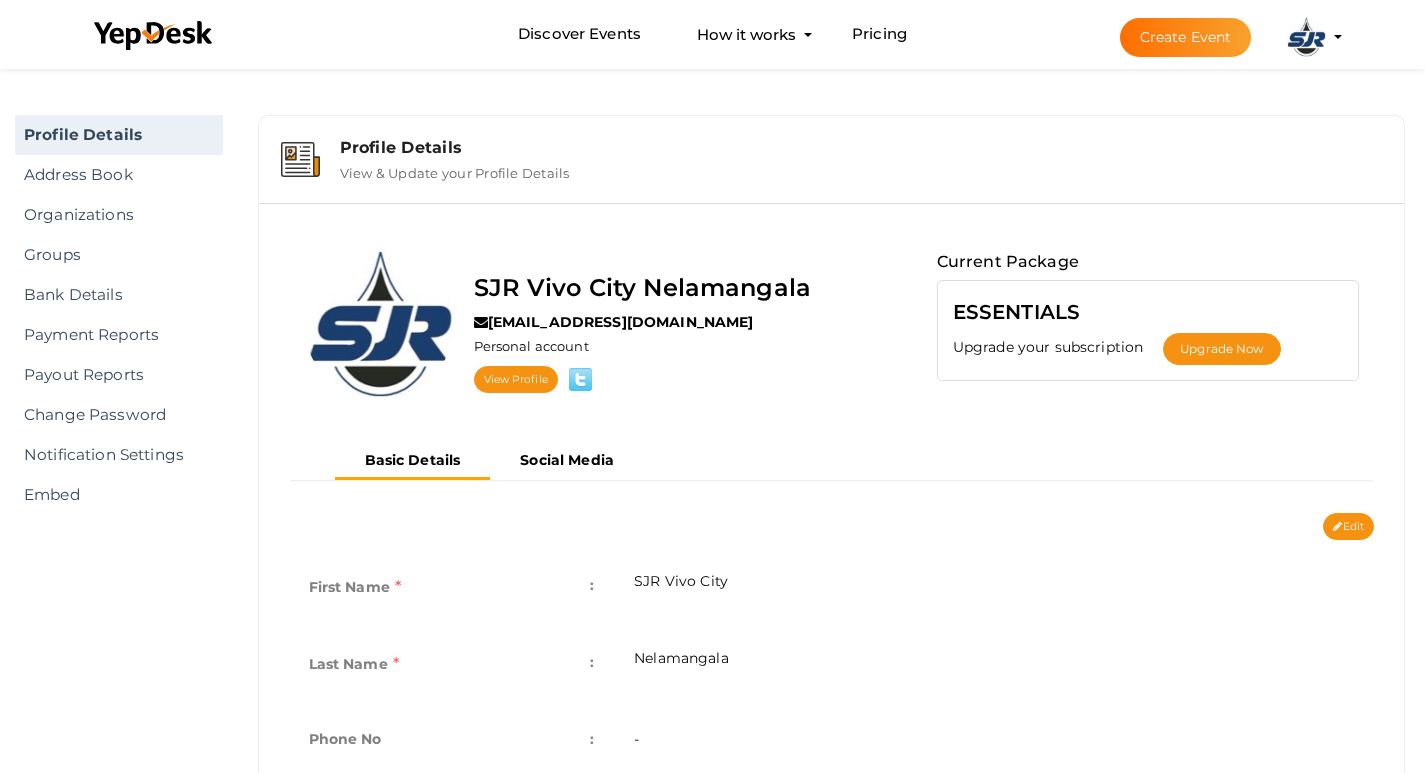 click at bounding box center [1306, 37] 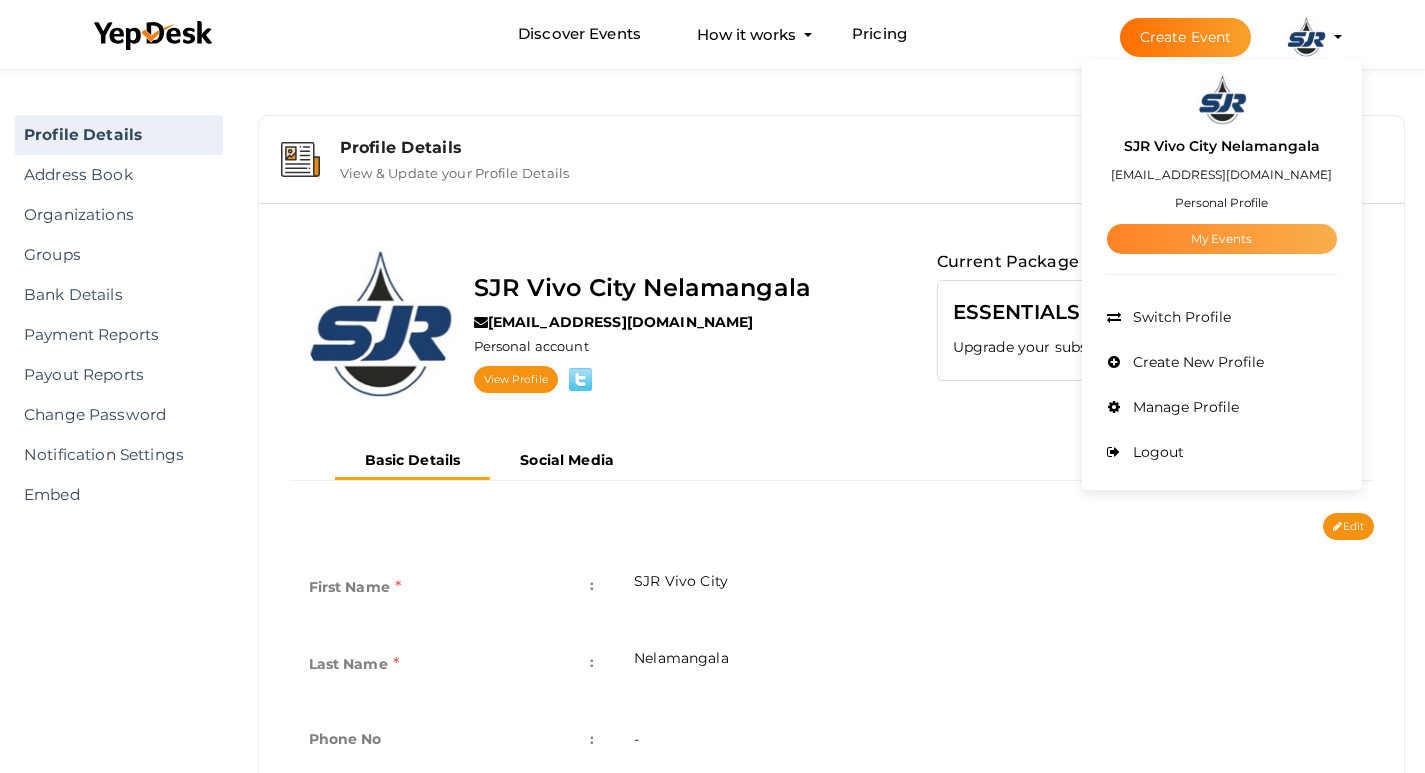 click on "My Events" at bounding box center [1222, 239] 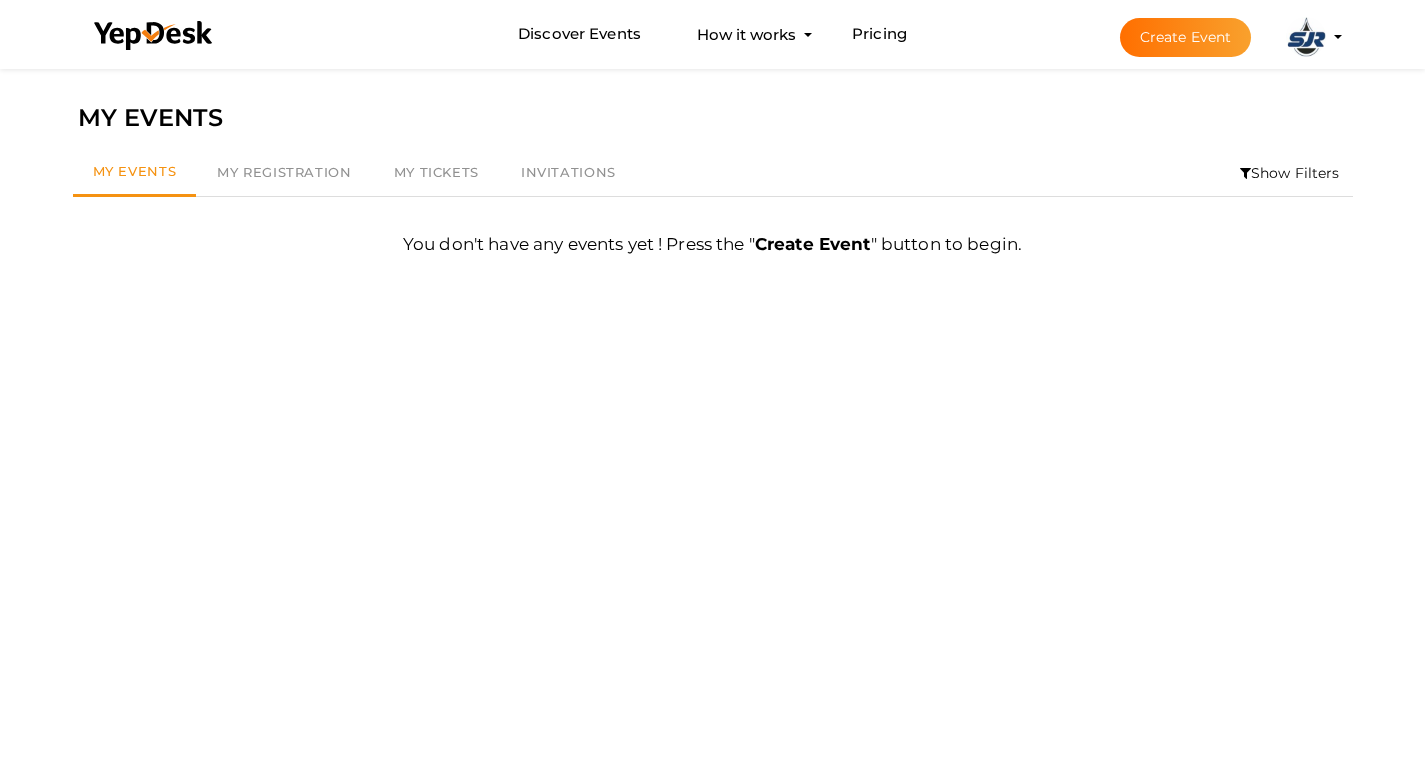 click at bounding box center [1306, 37] 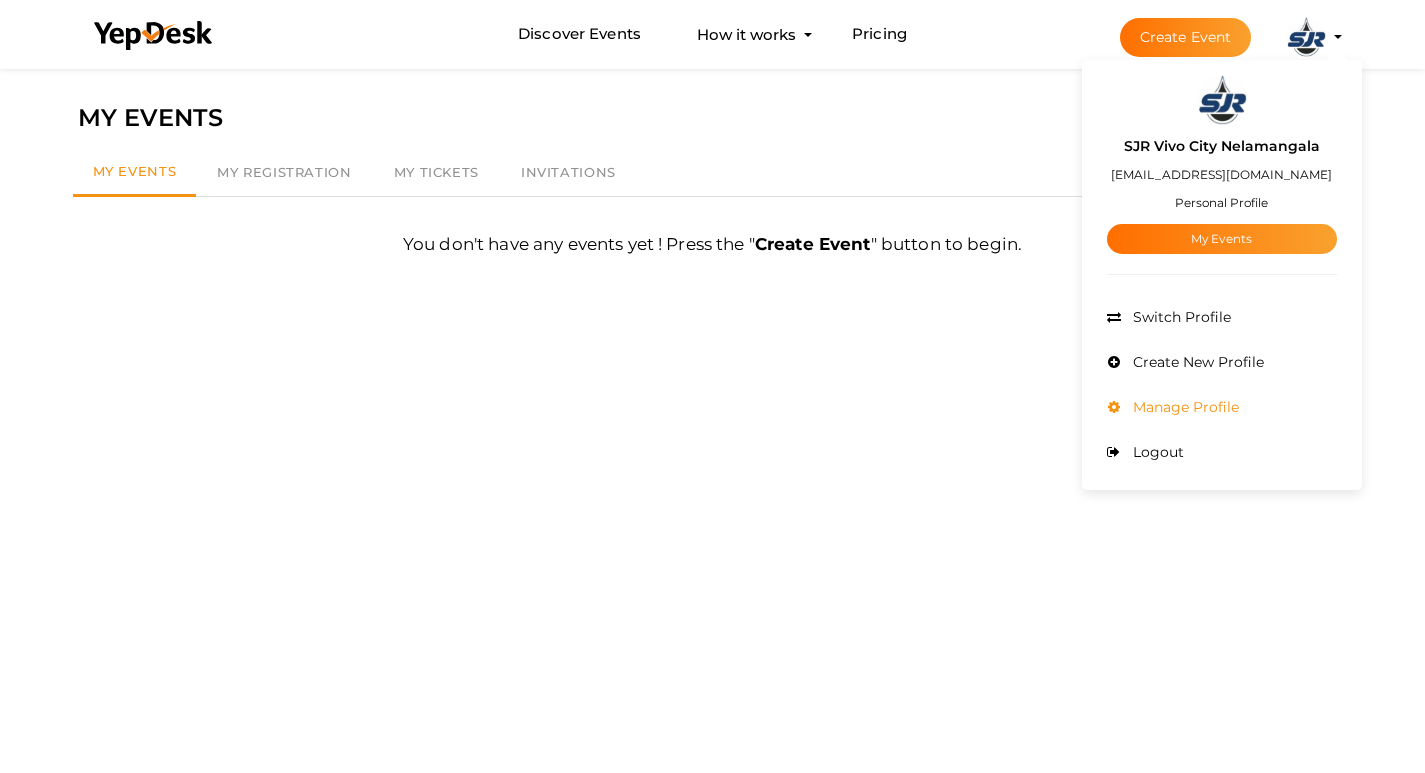 click on "Manage Profile" at bounding box center [1183, 407] 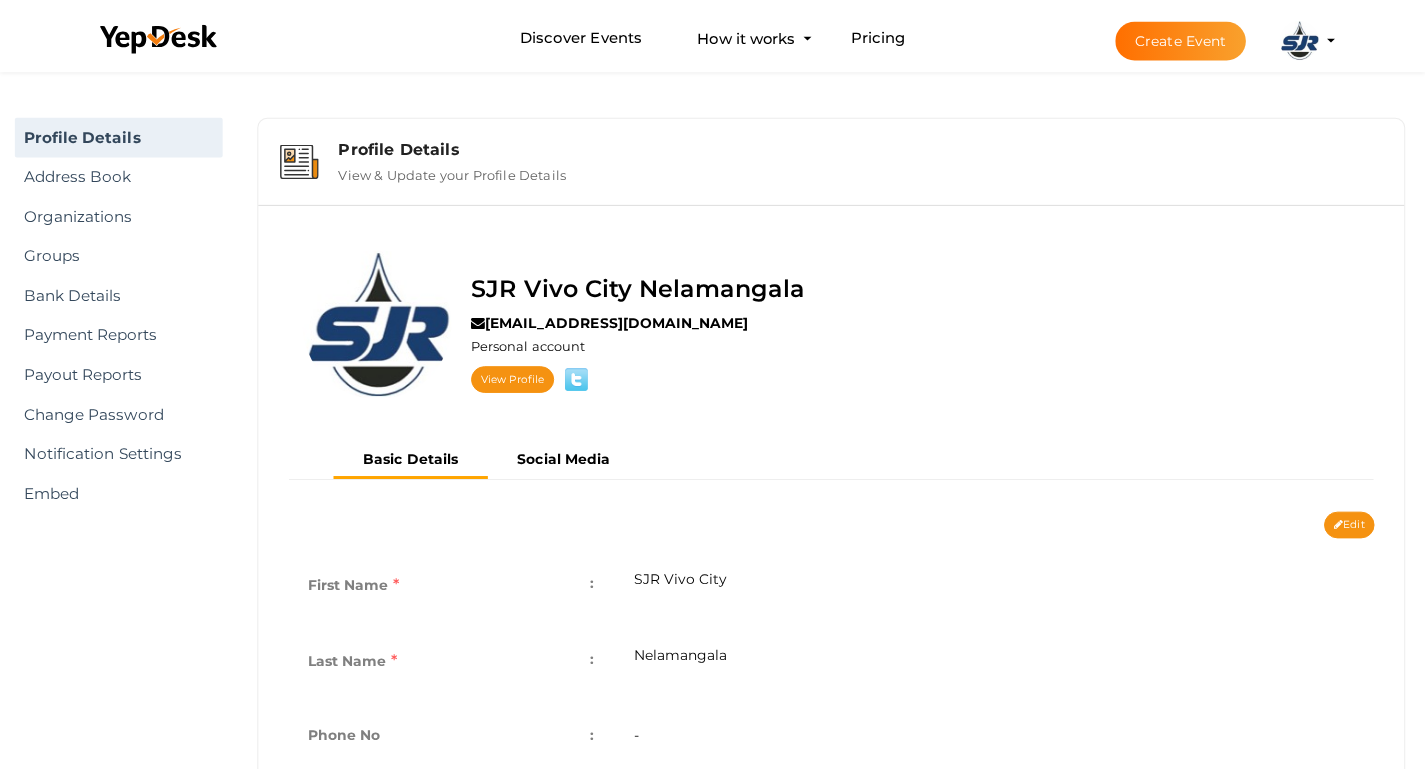 scroll, scrollTop: 0, scrollLeft: 0, axis: both 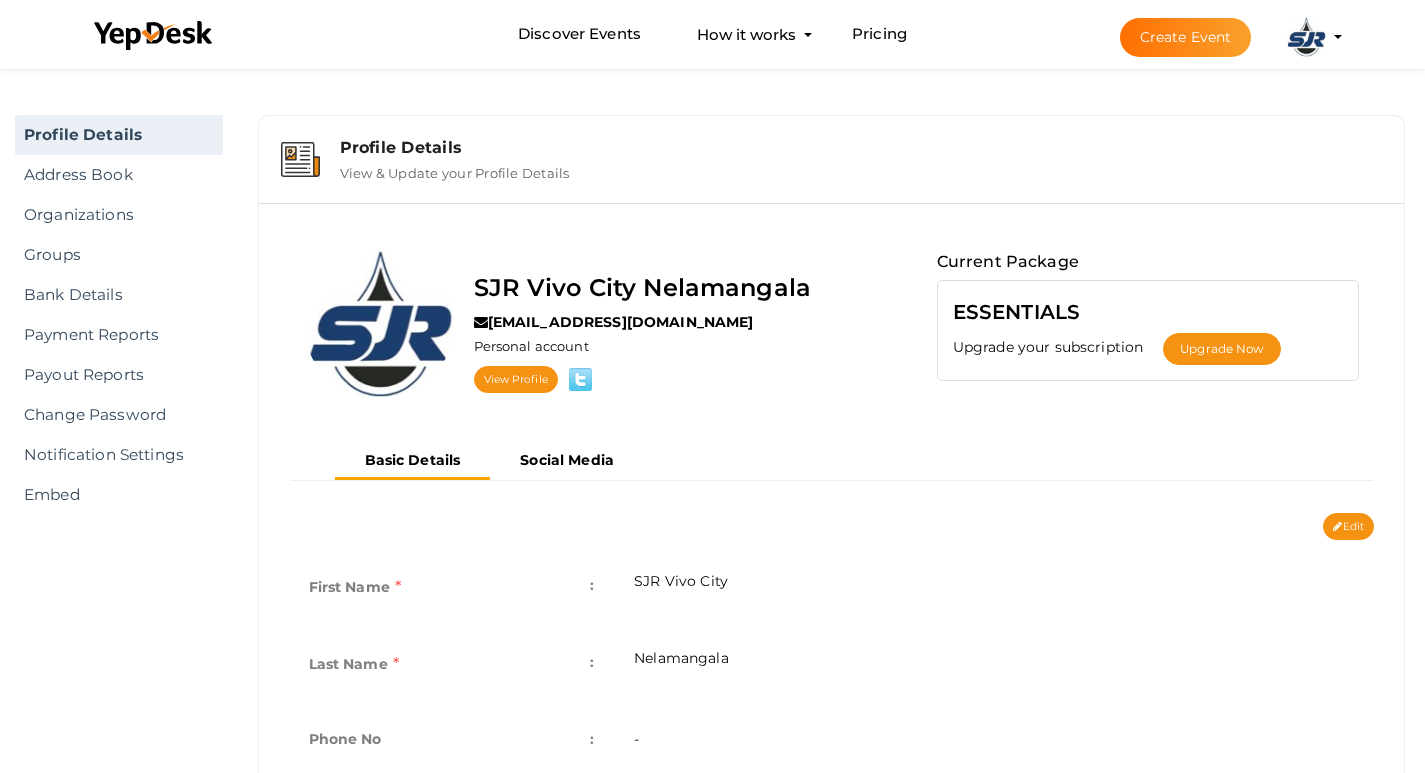 drag, startPoint x: 1303, startPoint y: 47, endPoint x: 1354, endPoint y: 137, distance: 103.44564 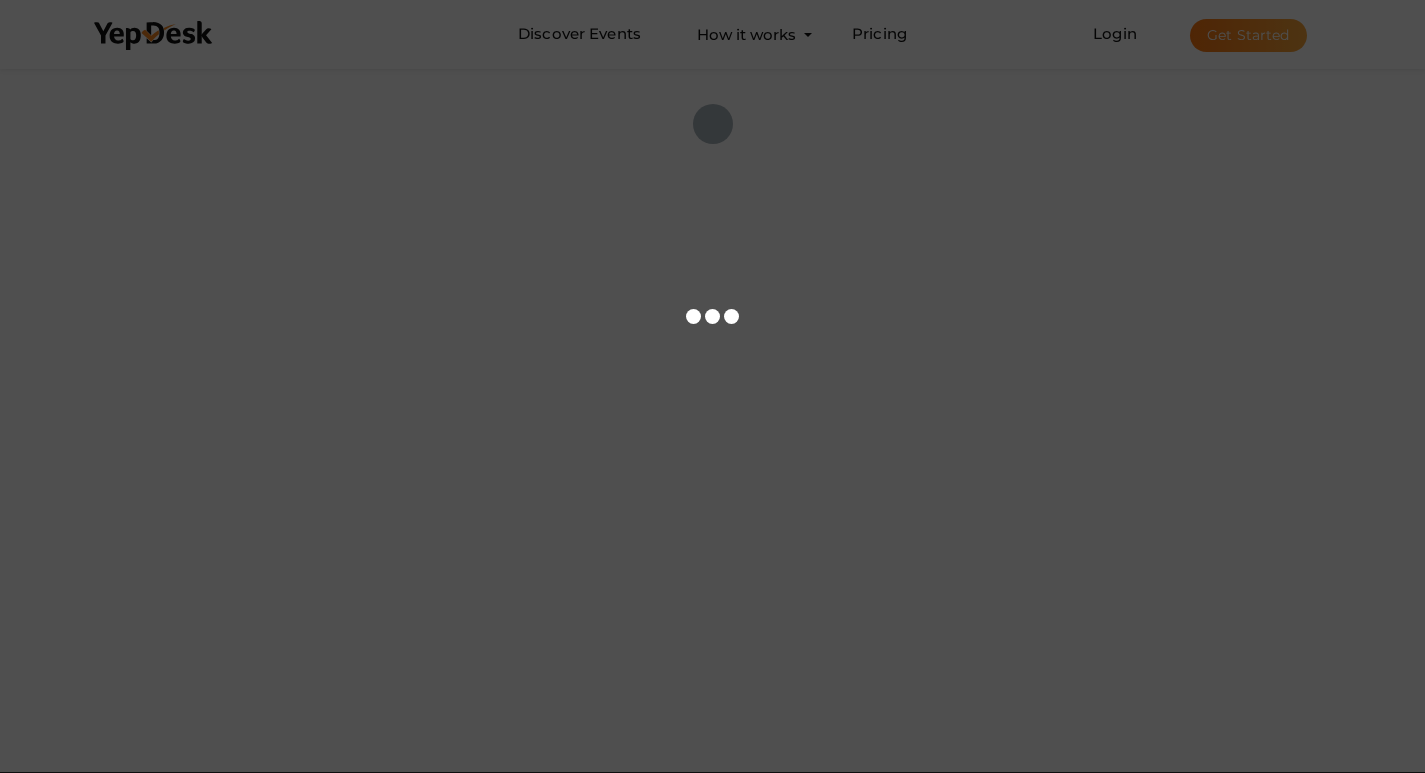scroll, scrollTop: 0, scrollLeft: 0, axis: both 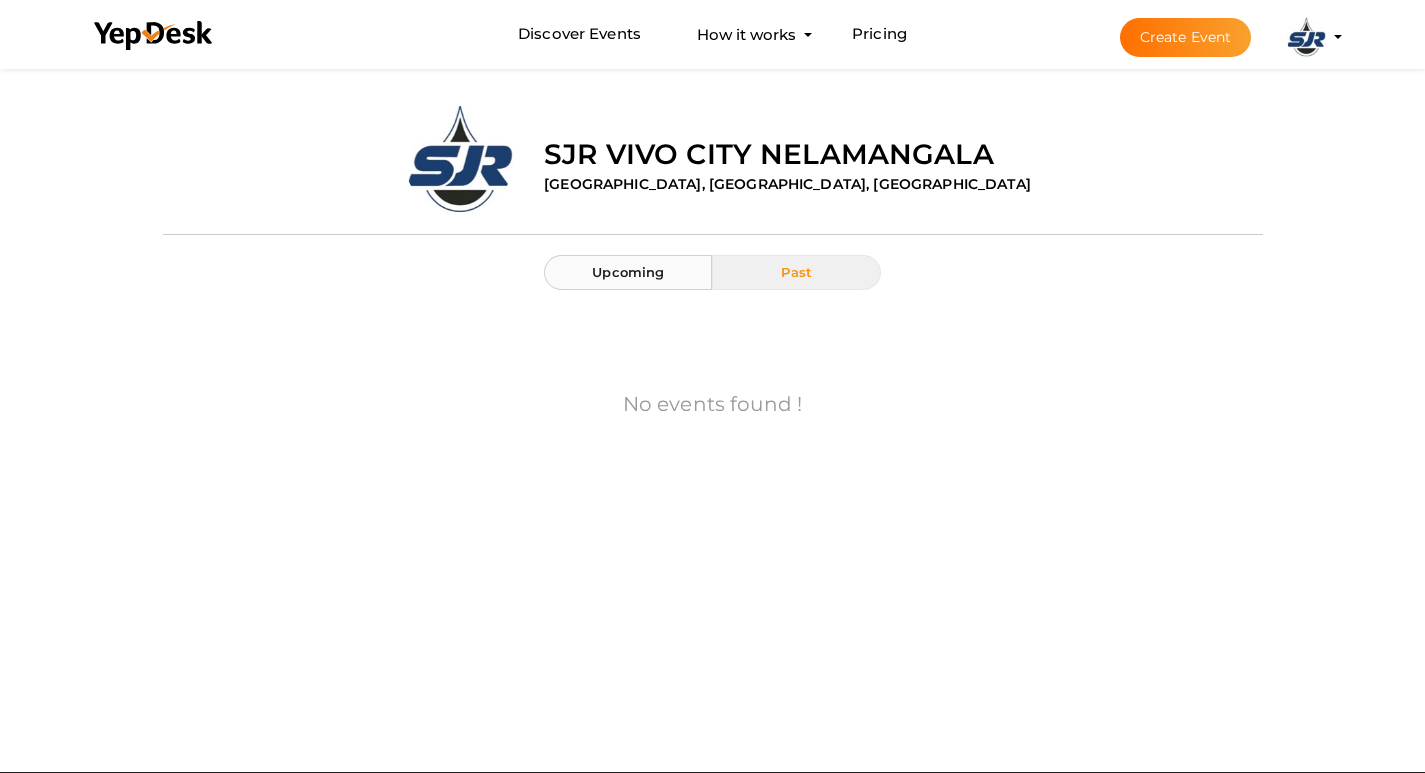 click on "Upcoming" at bounding box center [628, 272] 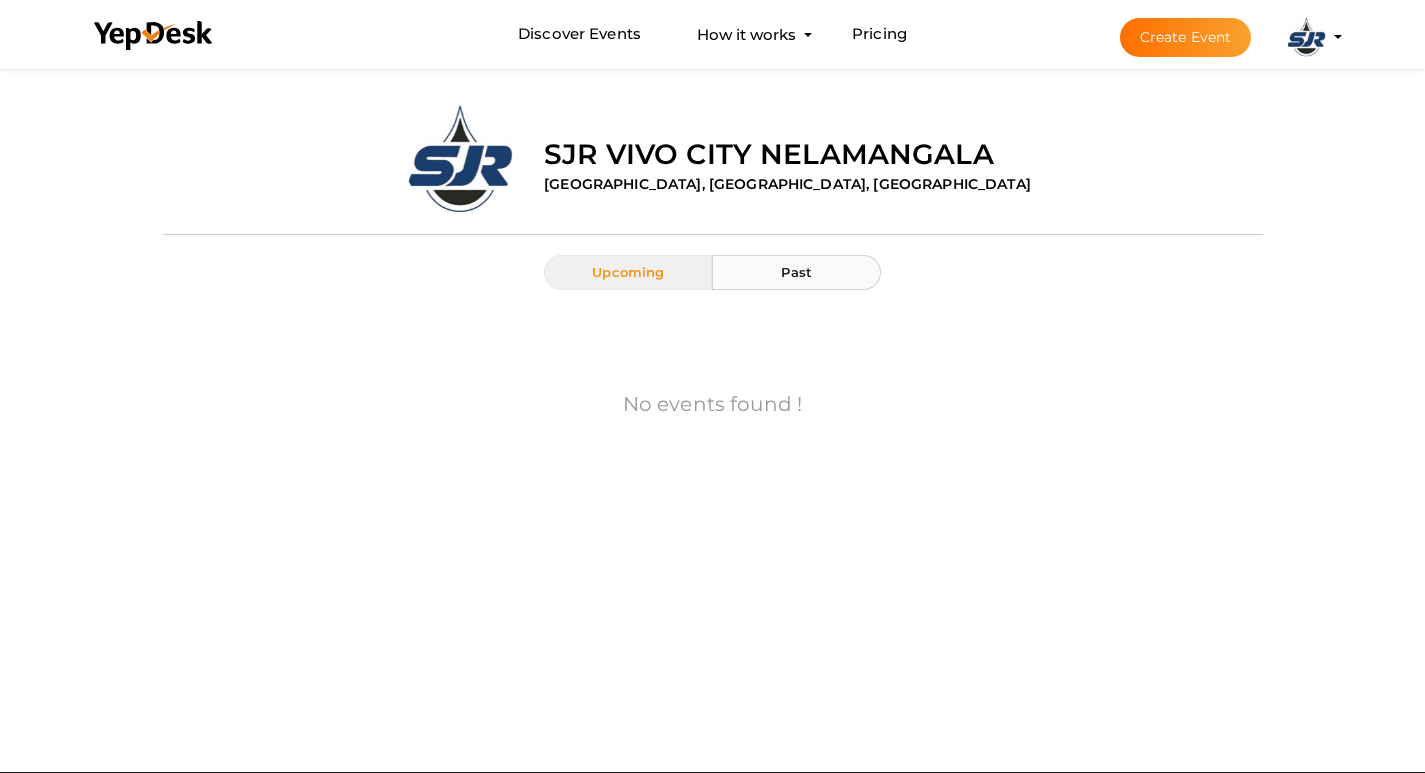 click on "Past" at bounding box center (796, 272) 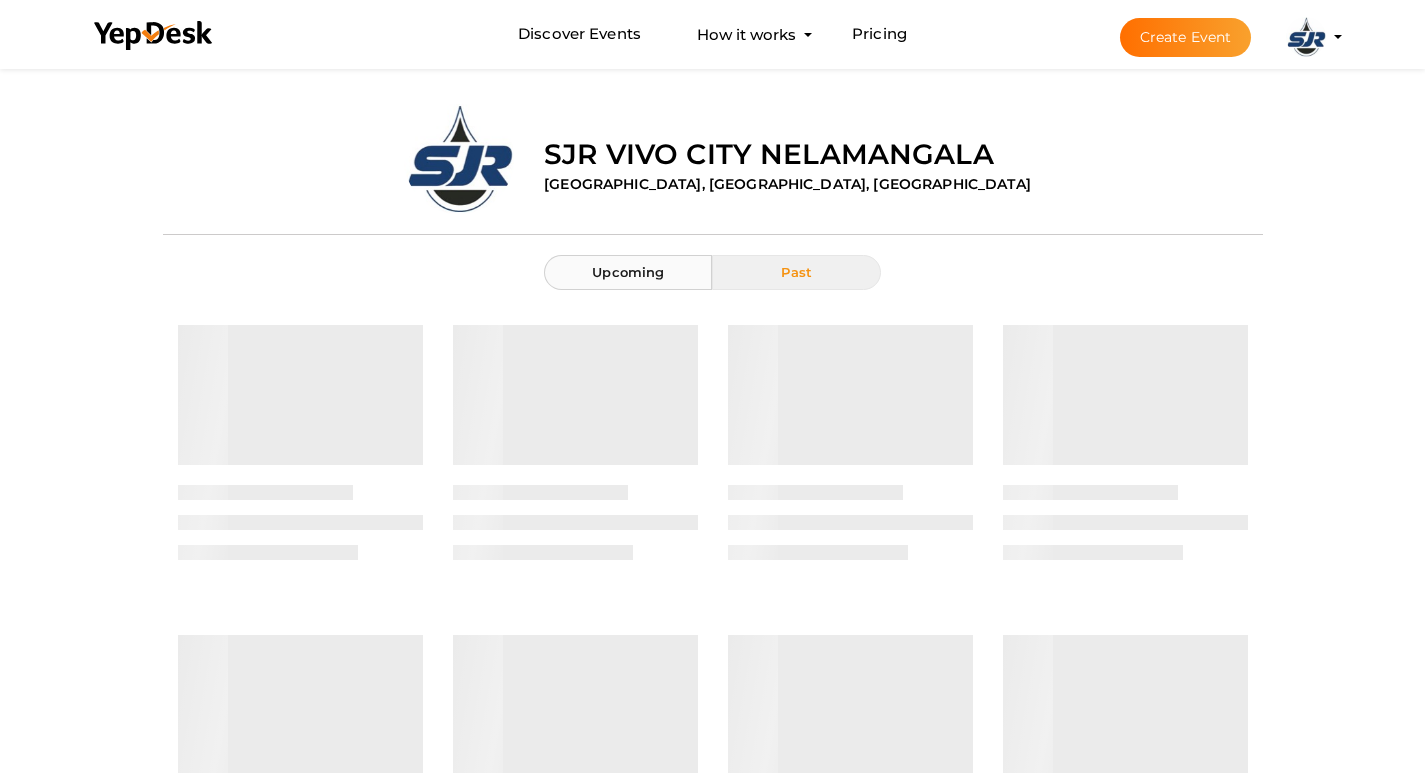 click on "Upcoming" at bounding box center [628, 272] 